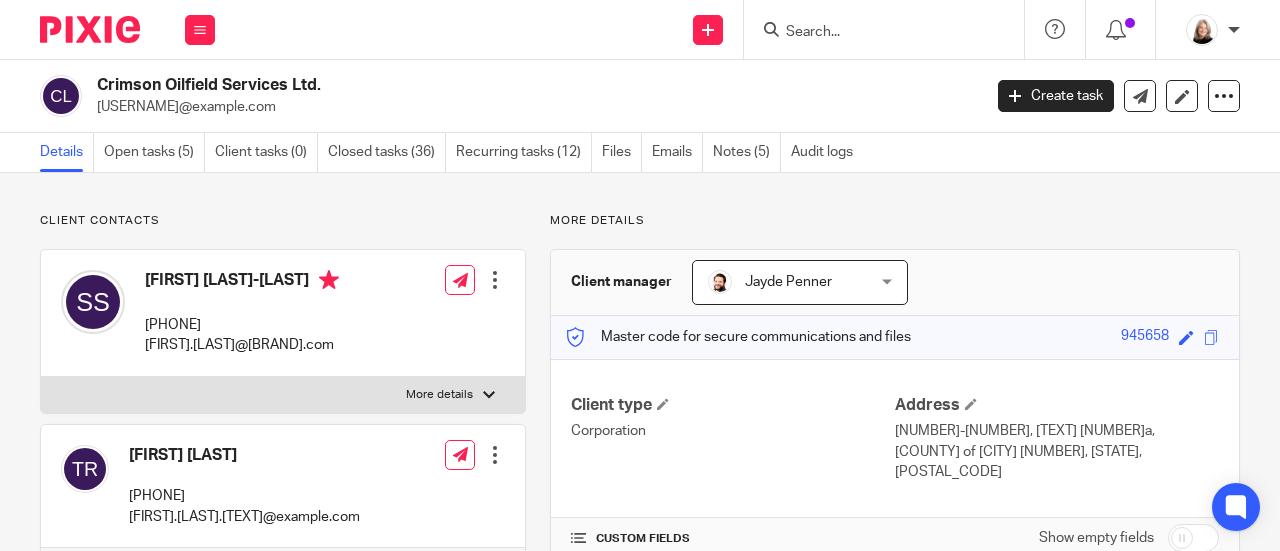 scroll, scrollTop: 0, scrollLeft: 0, axis: both 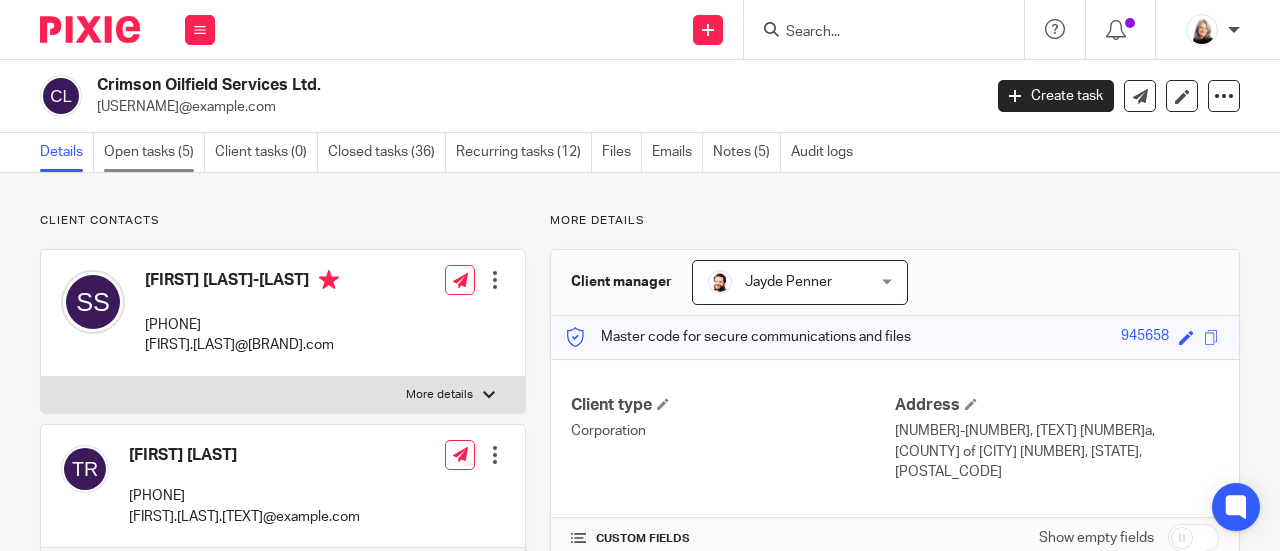 click on "Open tasks (5)" at bounding box center [154, 152] 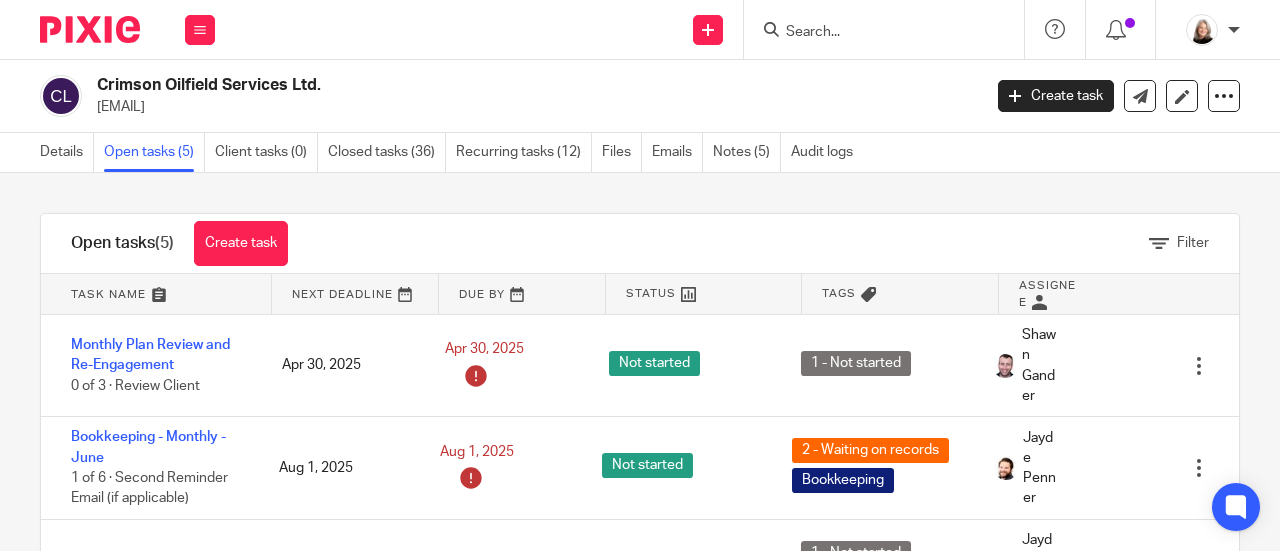 scroll, scrollTop: 0, scrollLeft: 0, axis: both 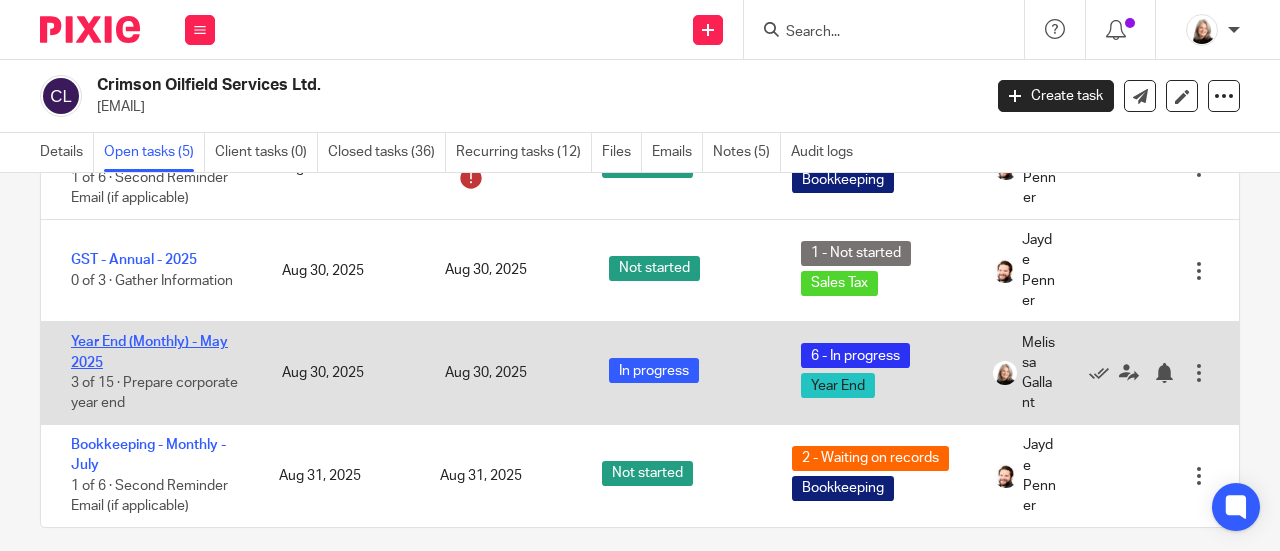 click on "Year End (Monthly) - May 2025" at bounding box center [149, 352] 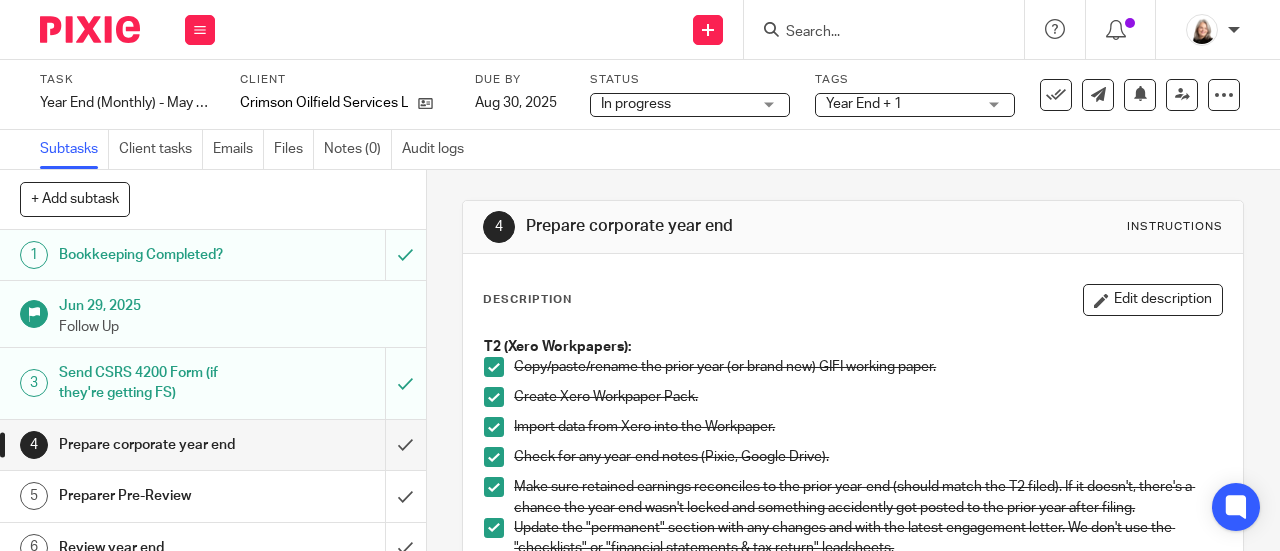 scroll, scrollTop: 0, scrollLeft: 0, axis: both 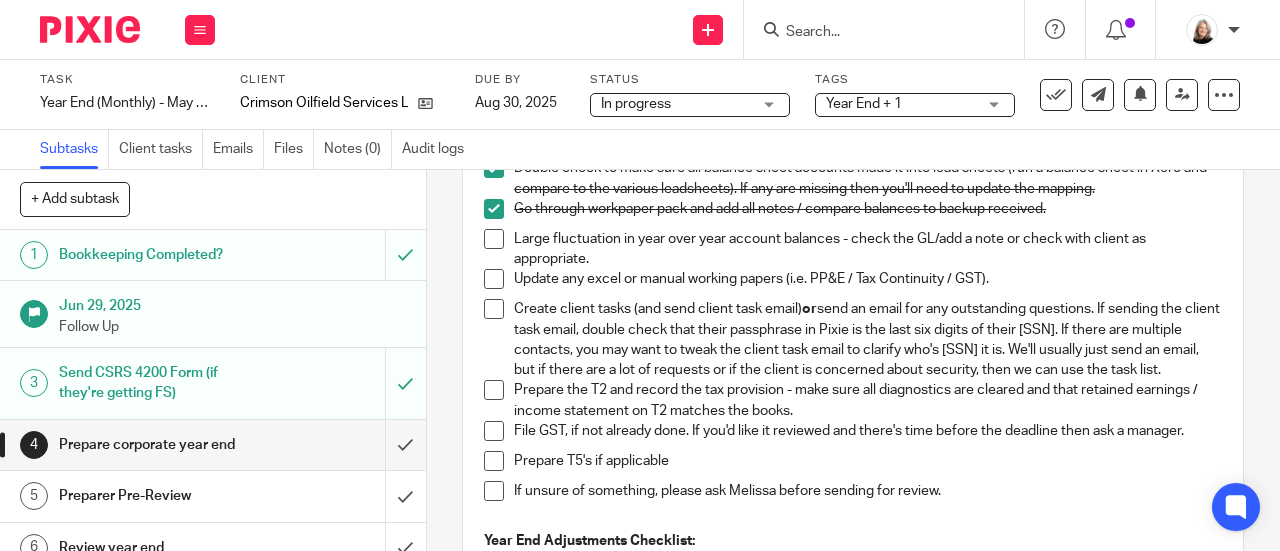 click at bounding box center [494, 239] 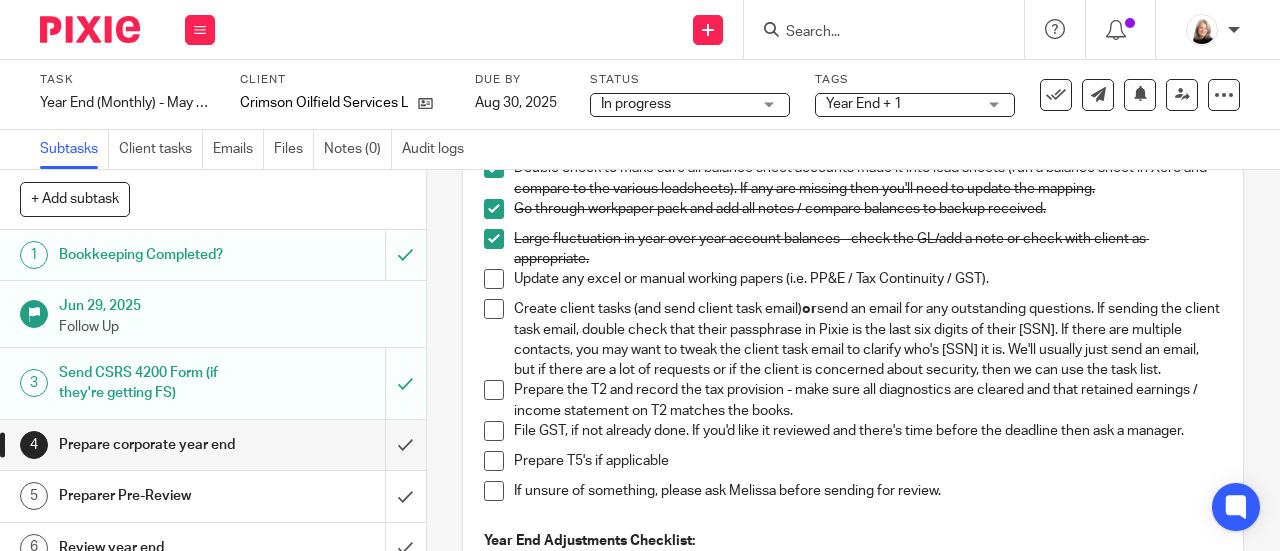 click at bounding box center (494, 279) 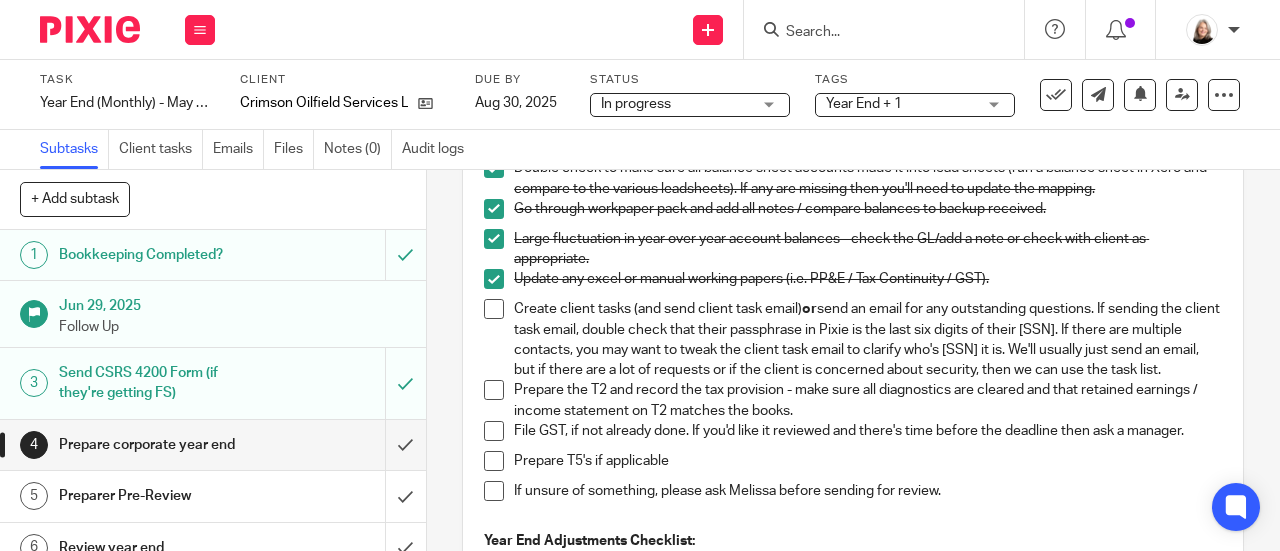 click on "Update any excel or manual working papers (i.e. PP&E / Tax Continuity / GST)." at bounding box center [853, 284] 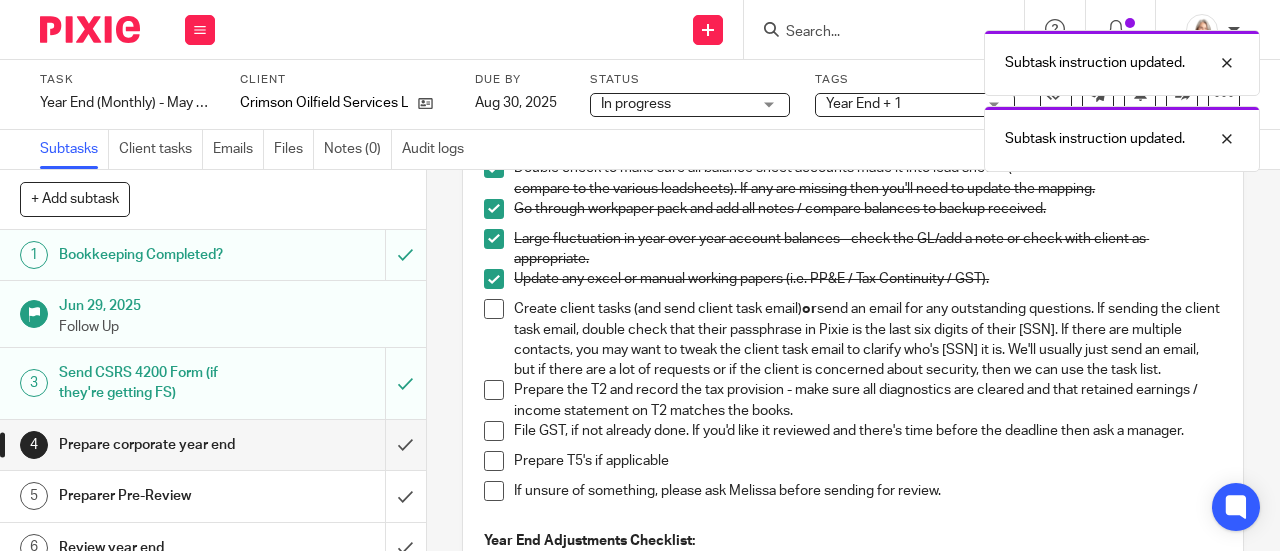click at bounding box center (494, 309) 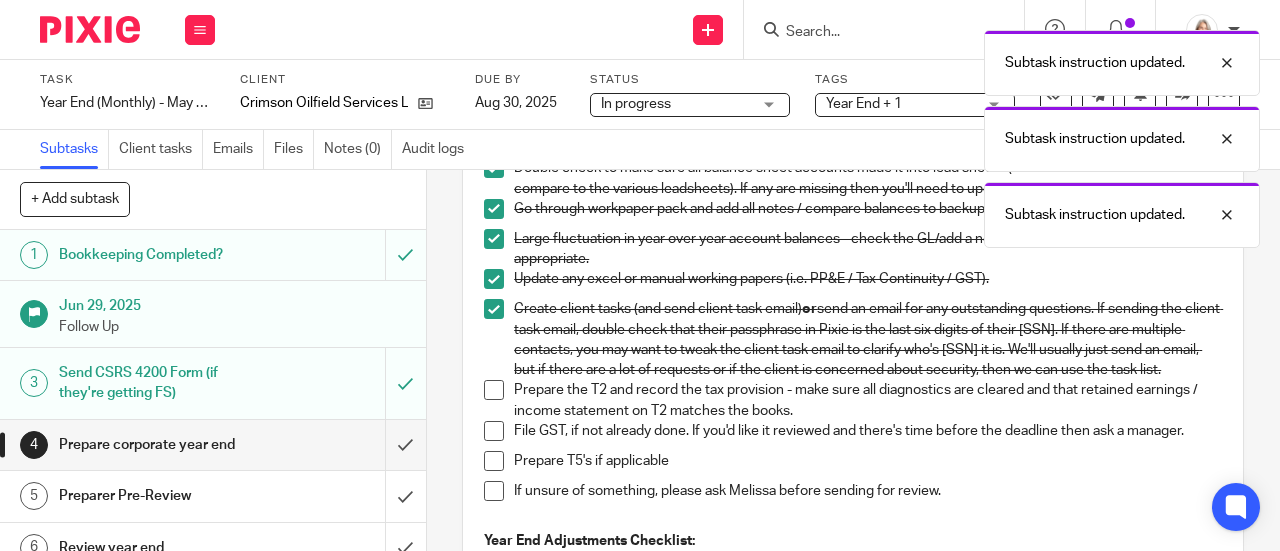 click at bounding box center (494, 390) 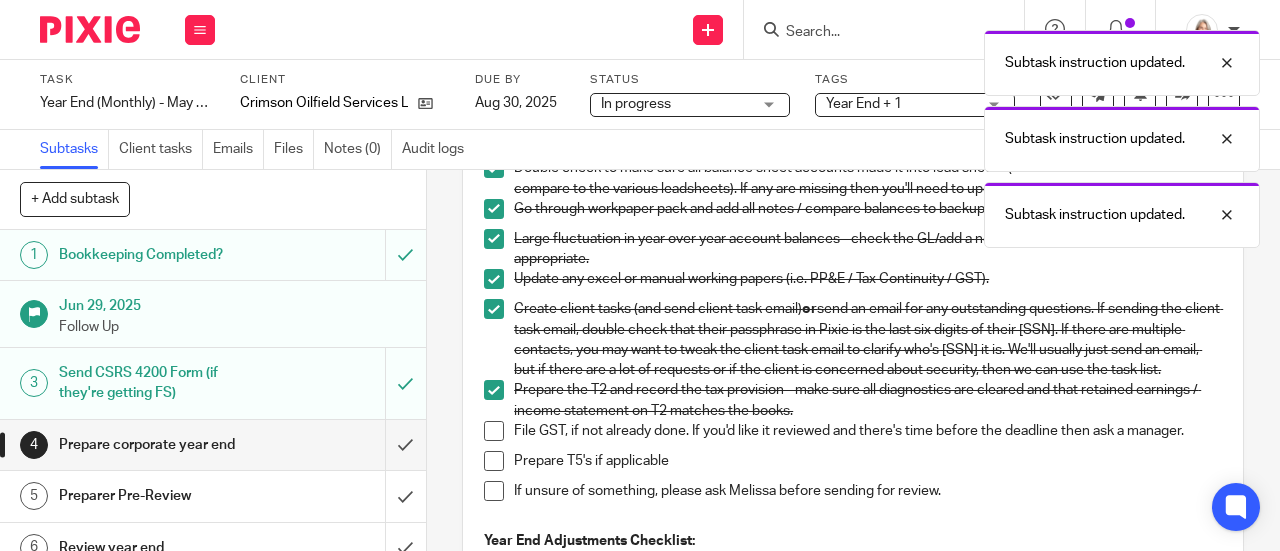 click at bounding box center (494, 431) 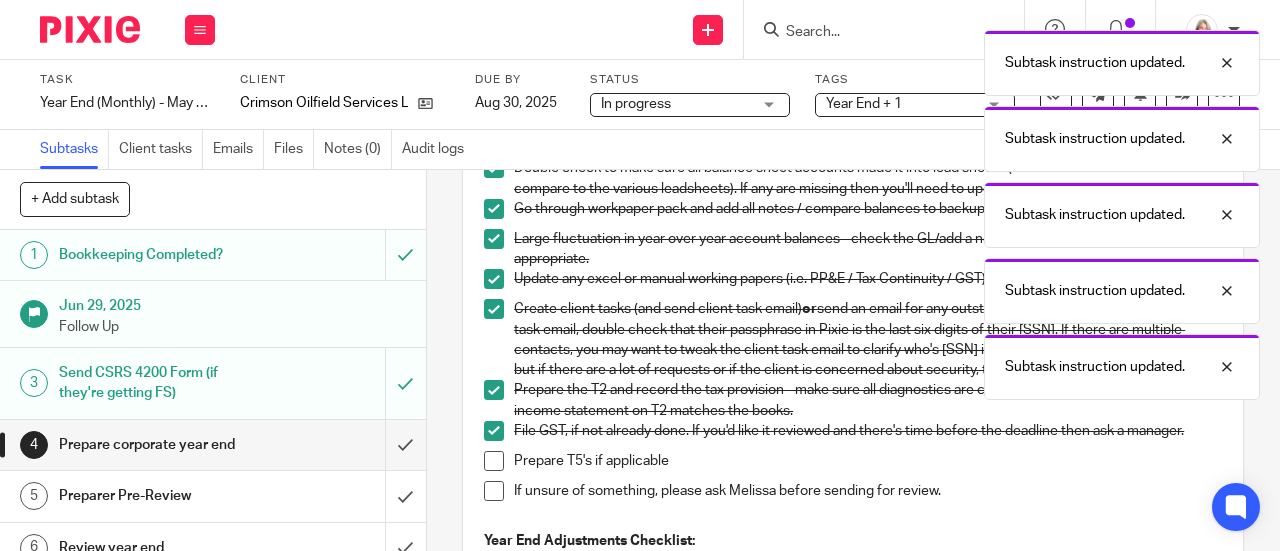 click at bounding box center (494, 461) 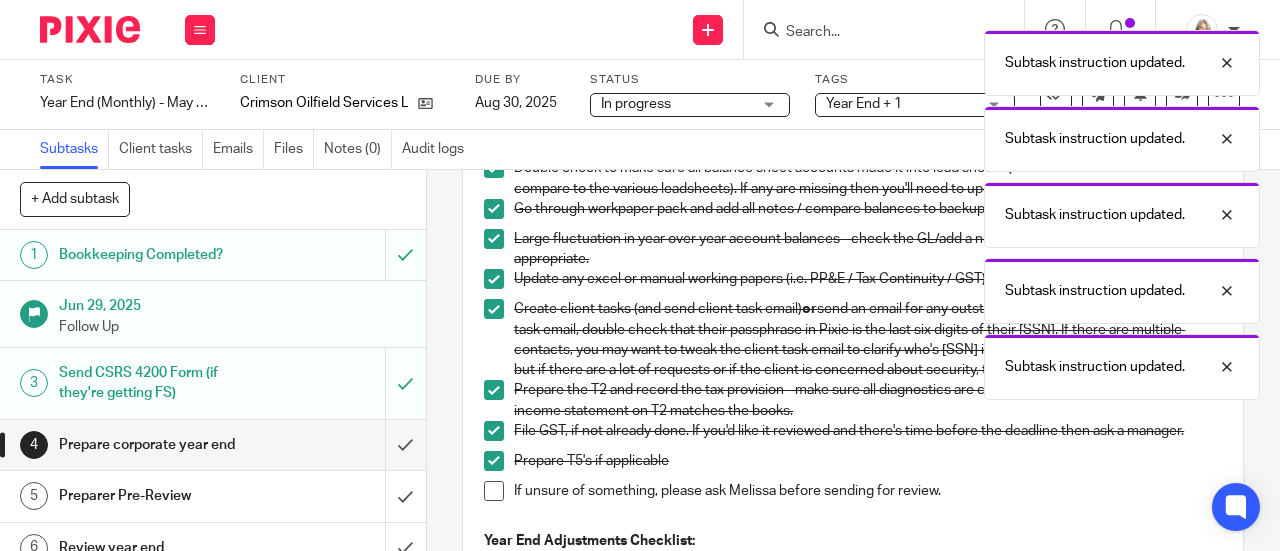 click at bounding box center [494, 491] 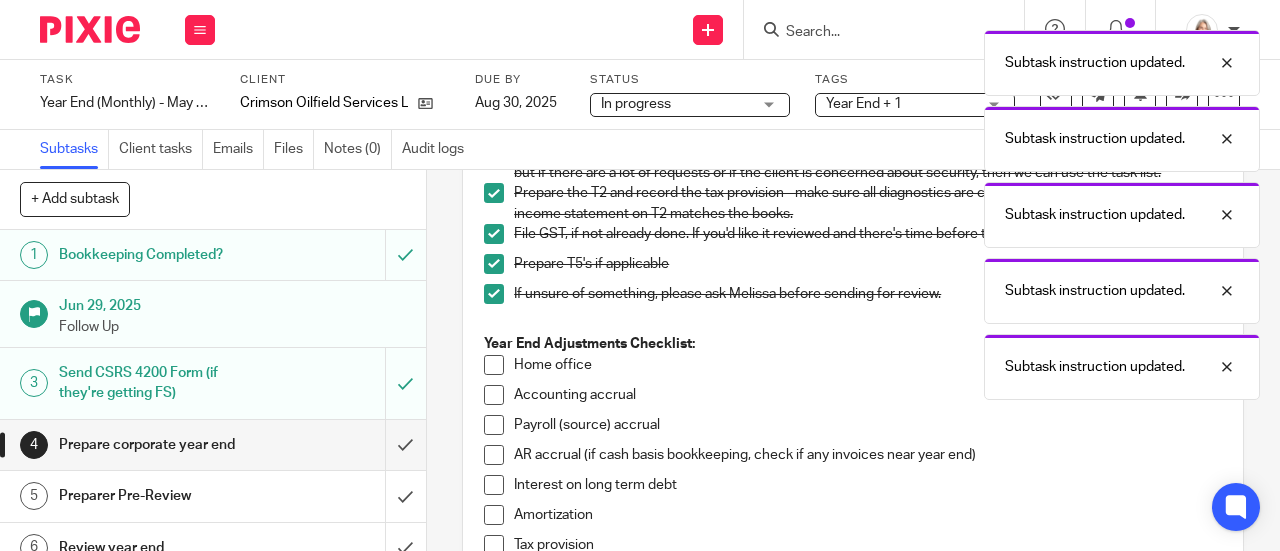 scroll, scrollTop: 700, scrollLeft: 0, axis: vertical 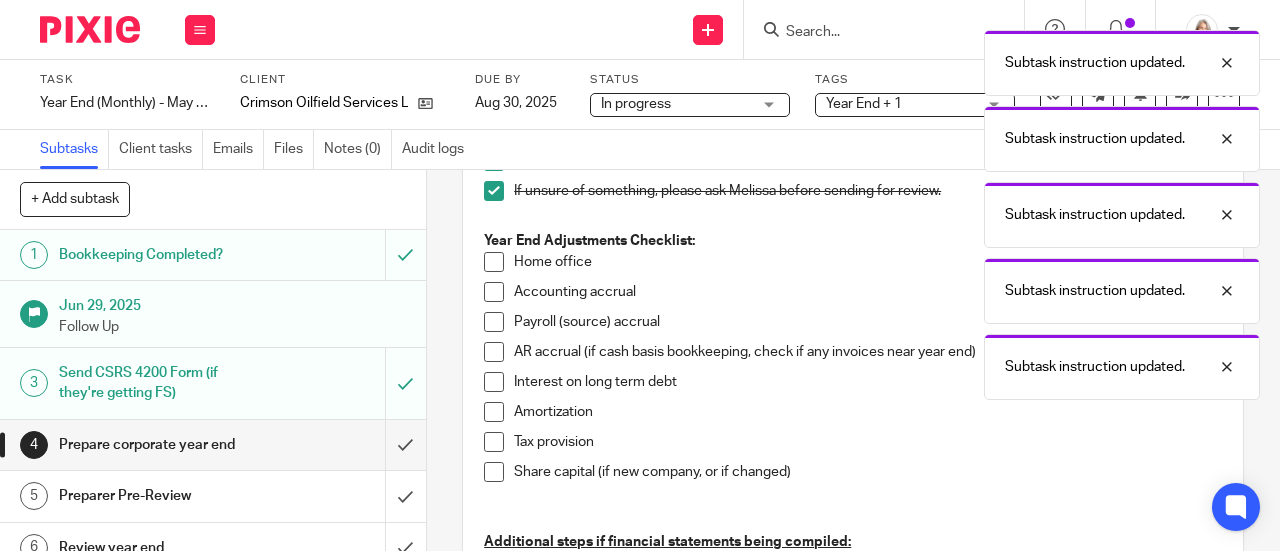 click at bounding box center [494, 262] 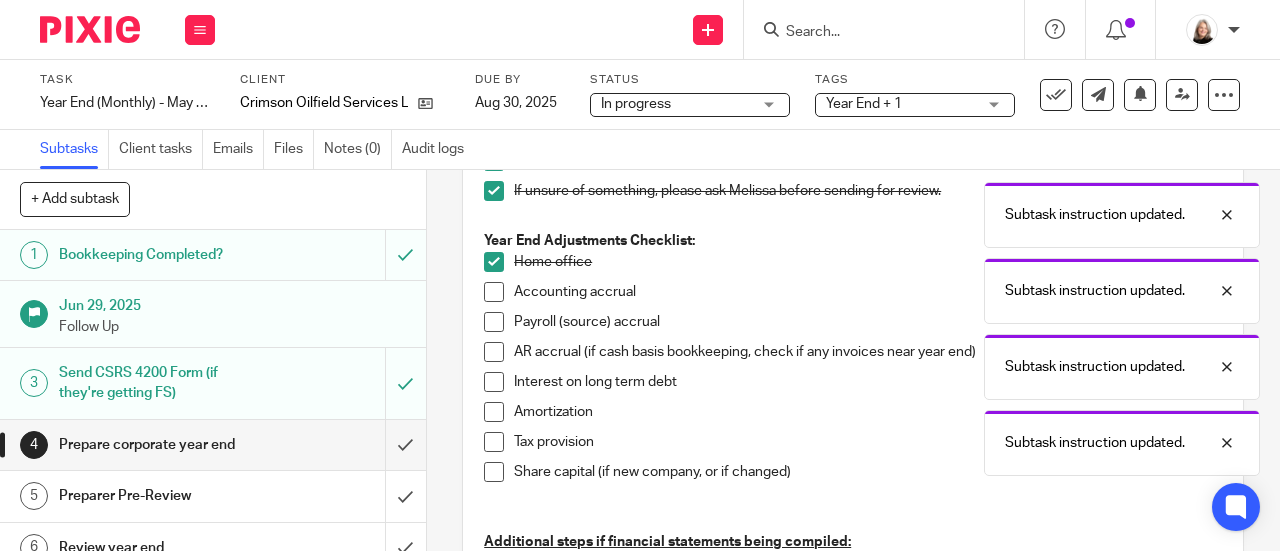 click at bounding box center (494, 292) 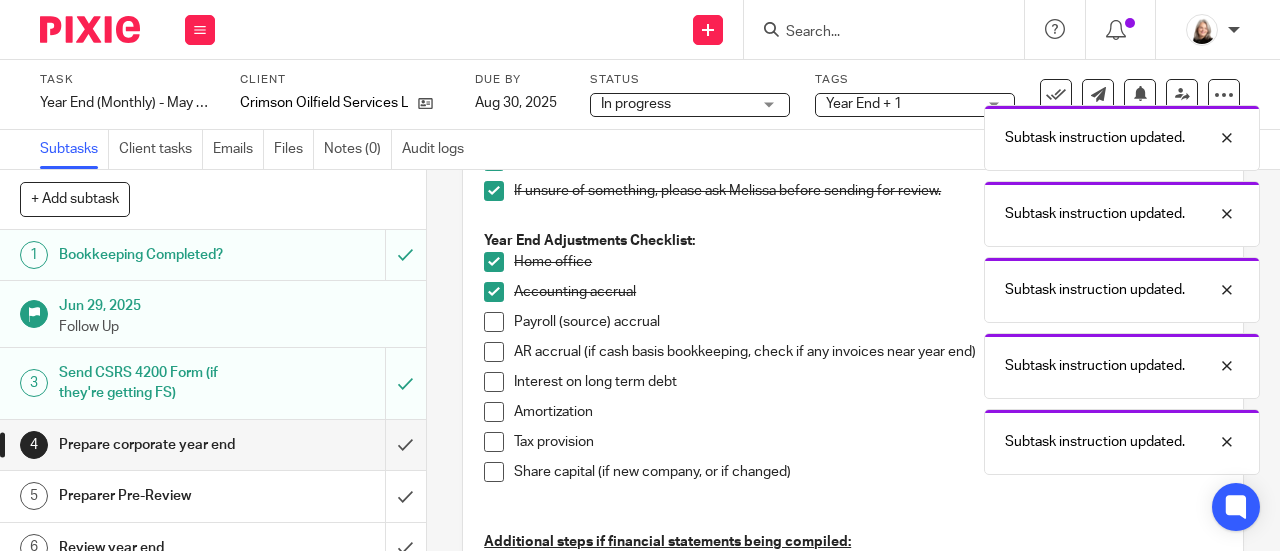 click at bounding box center [494, 322] 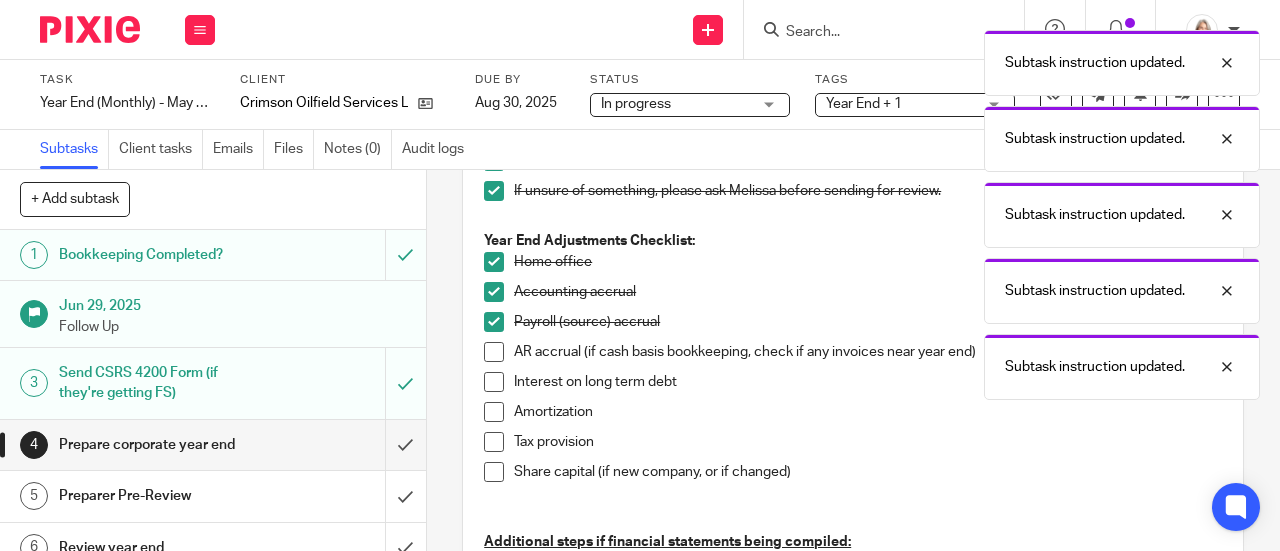 click at bounding box center [494, 352] 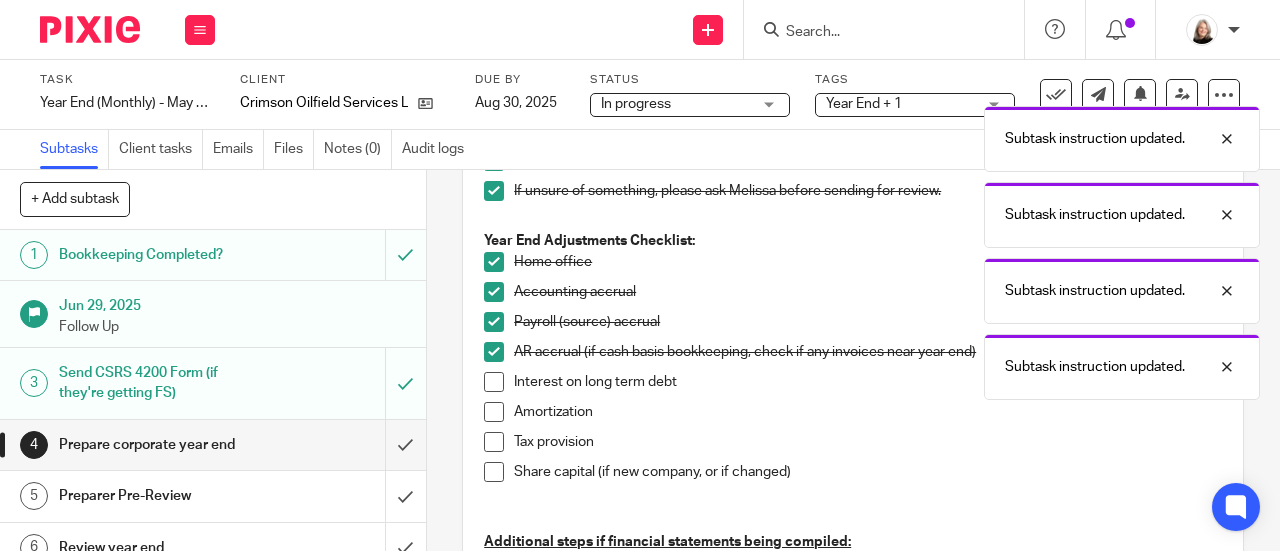 click at bounding box center [494, 382] 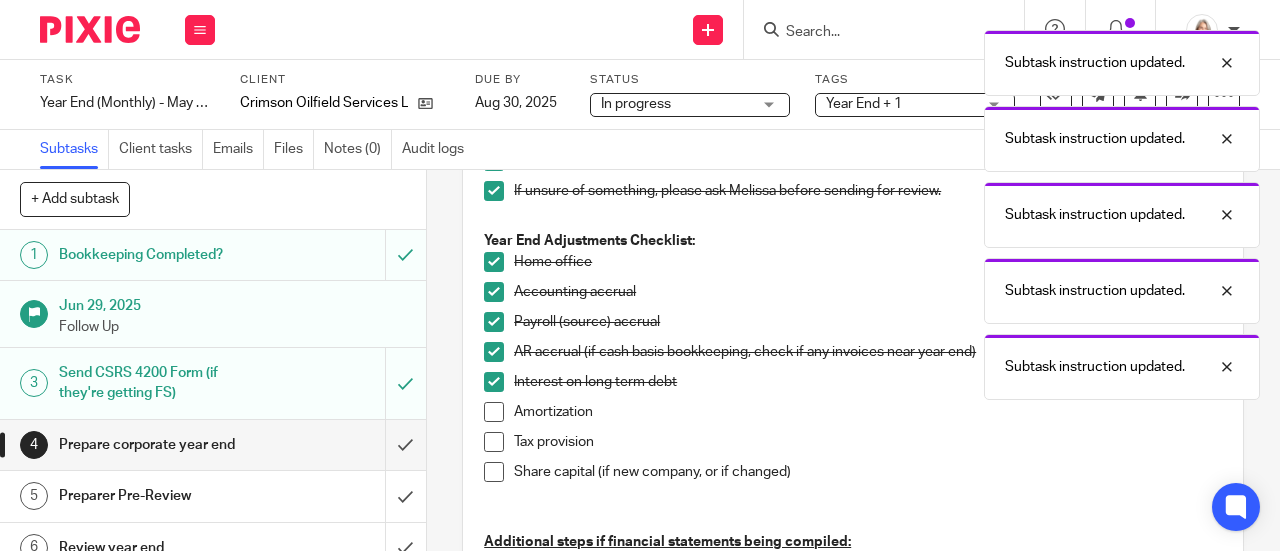 click at bounding box center [494, 412] 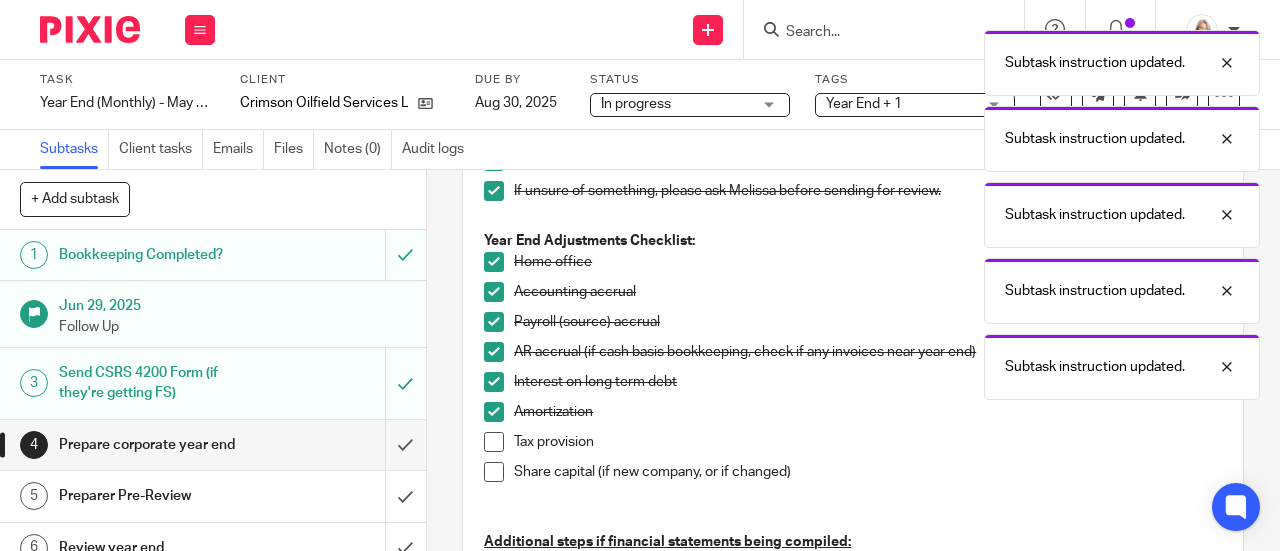click on "T2 (Xero Workpapers):   Copy/paste/rename the prior year (or brand new) GIFI working paper.   Create Xero Workpaper Pack.   Import data from Xero into the Workpaper.   Check for any year-end notes (Pixie, Google Drive).   Make sure retained earnings reconciles to the prior year-end (should match the T2 filed). If it doesn't, there's a chance the year end wasn't locked and something accidently got posted to the prior year after filing.   Update the "permanent" section with any changes and with the latest engagement letter. We don't use the "checklists" or "financial statements & tax return" leadsheets.   Double check to make sure all balance sheet accounts made it into lead sheets (run a balance sheet in Xero and compare to the various leadsheets). If any are missing then you'll need to update the mapping.   Go through workpaper pack and add all notes / compare balances to backup received.   Large fluctuation in year over year account balances - check the GL/add a note or check with client as appropriate." at bounding box center [853, 495] 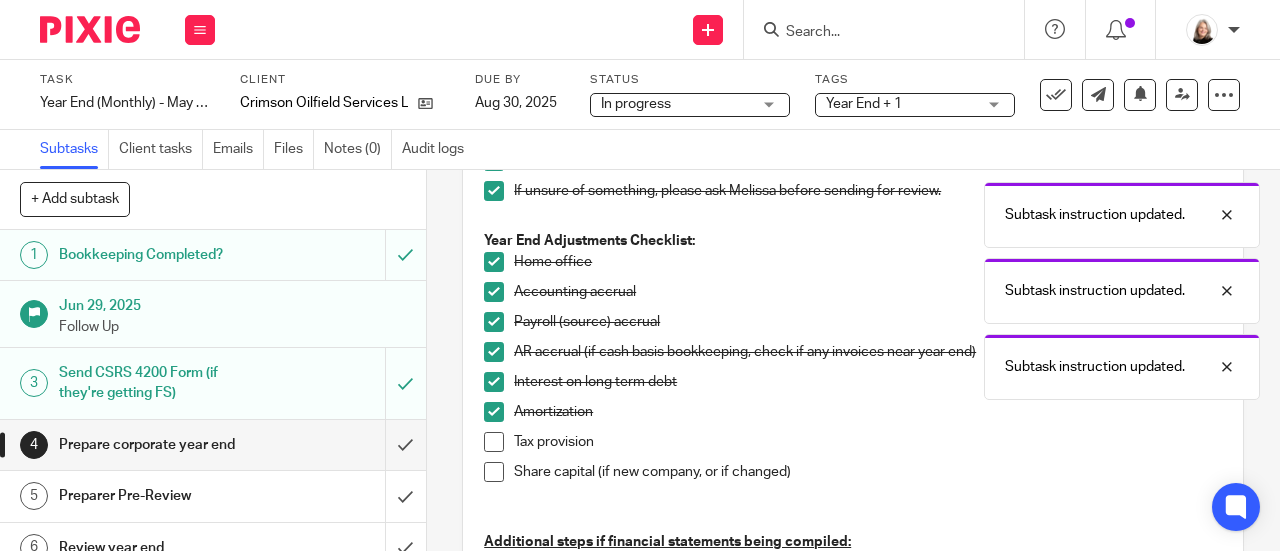 click at bounding box center (494, 442) 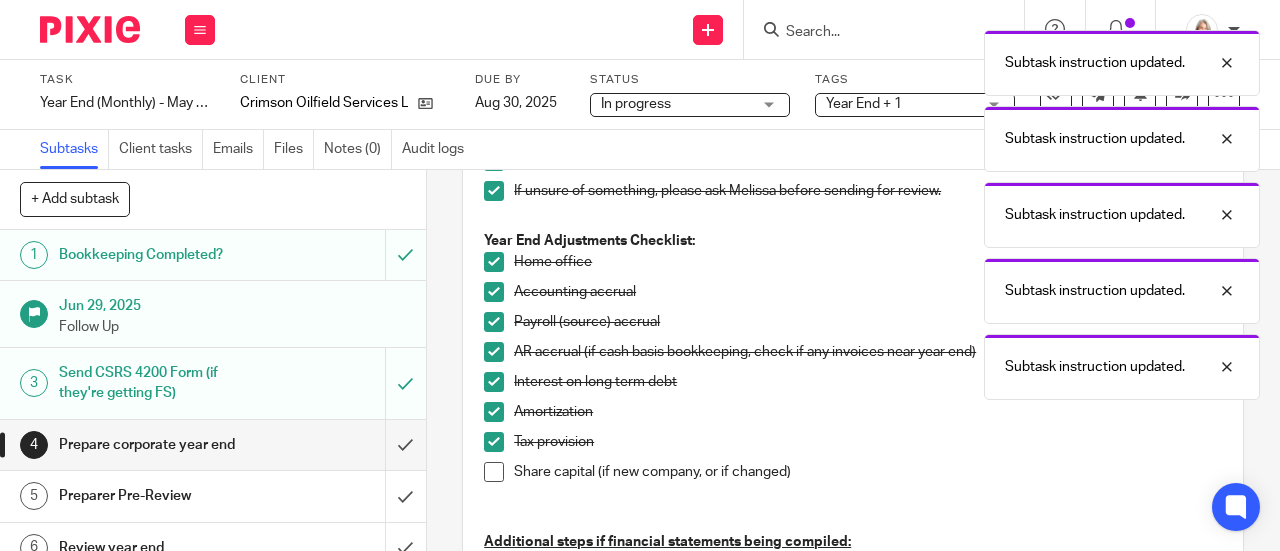 click at bounding box center (494, 472) 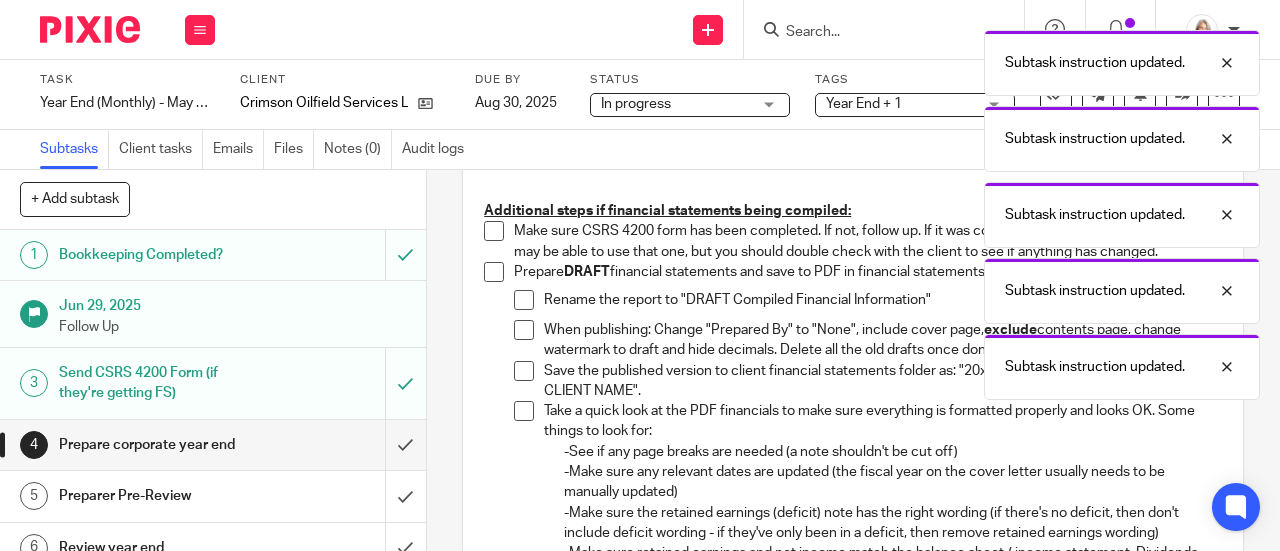 scroll, scrollTop: 1000, scrollLeft: 0, axis: vertical 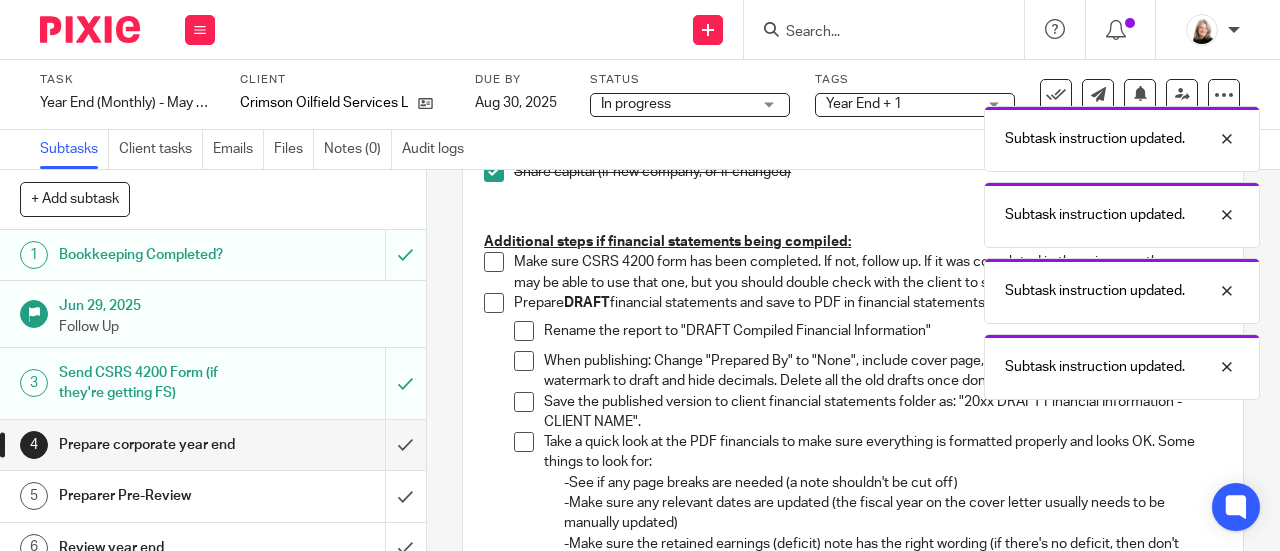 click at bounding box center [494, 262] 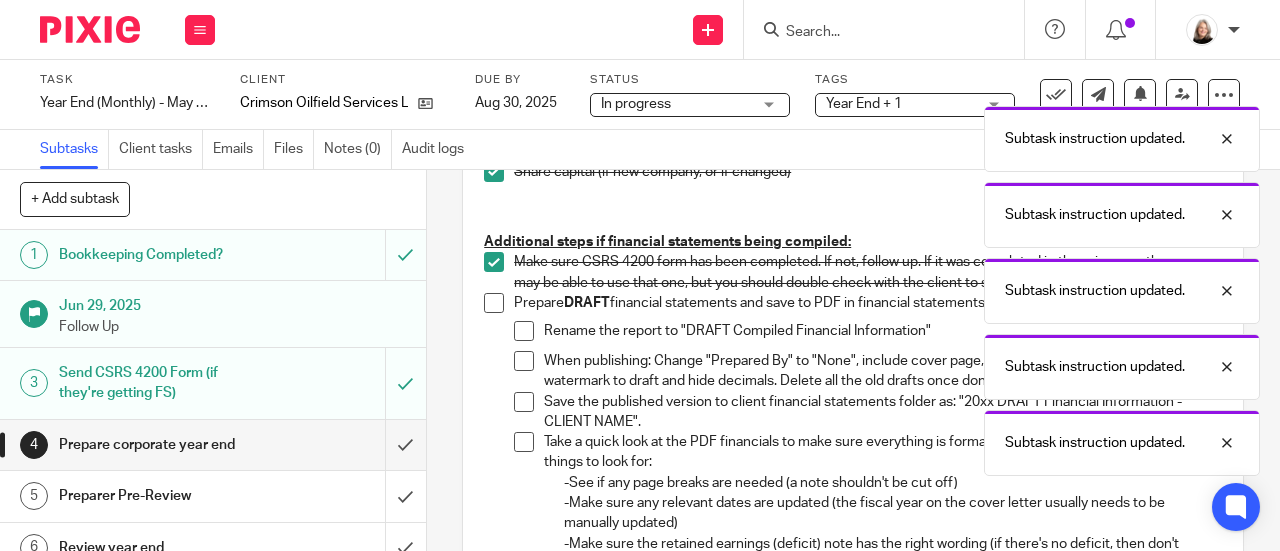 click at bounding box center [494, 303] 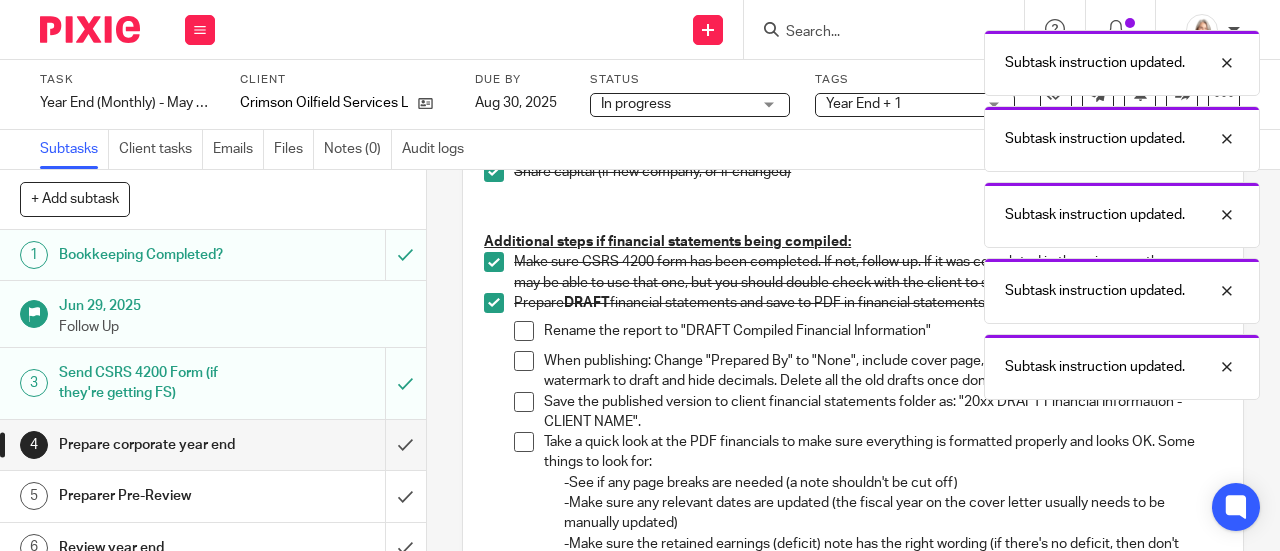 click at bounding box center [524, 331] 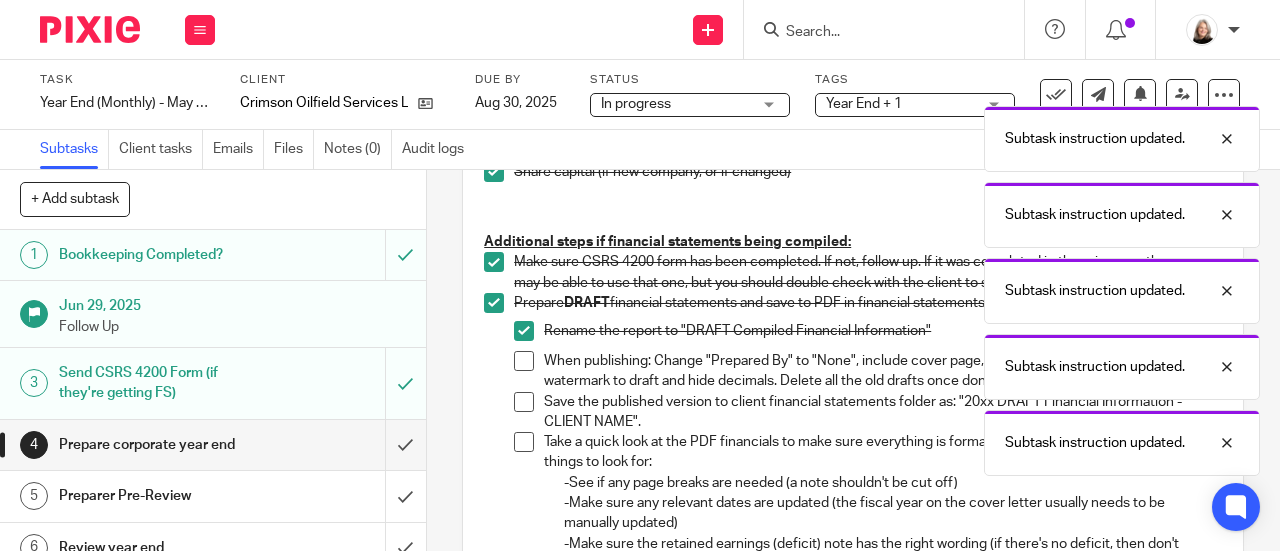 click at bounding box center [524, 361] 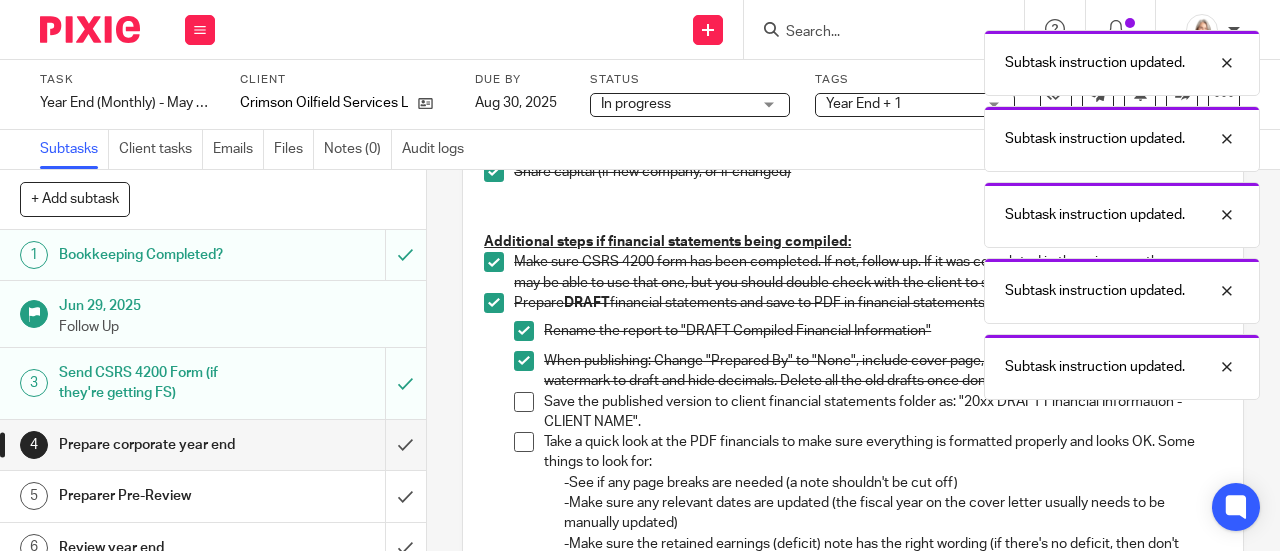 click at bounding box center [524, 402] 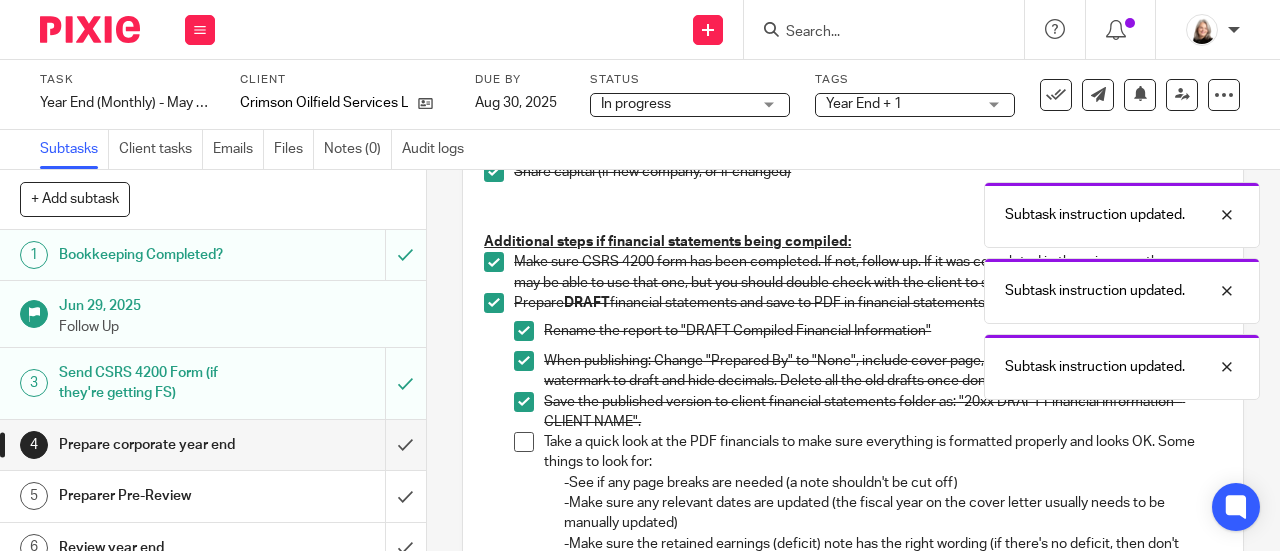 click on "Save the published version to client financial statements folder as: "20xx DRAFT Financial Information - CLIENT NAME"." at bounding box center [868, 412] 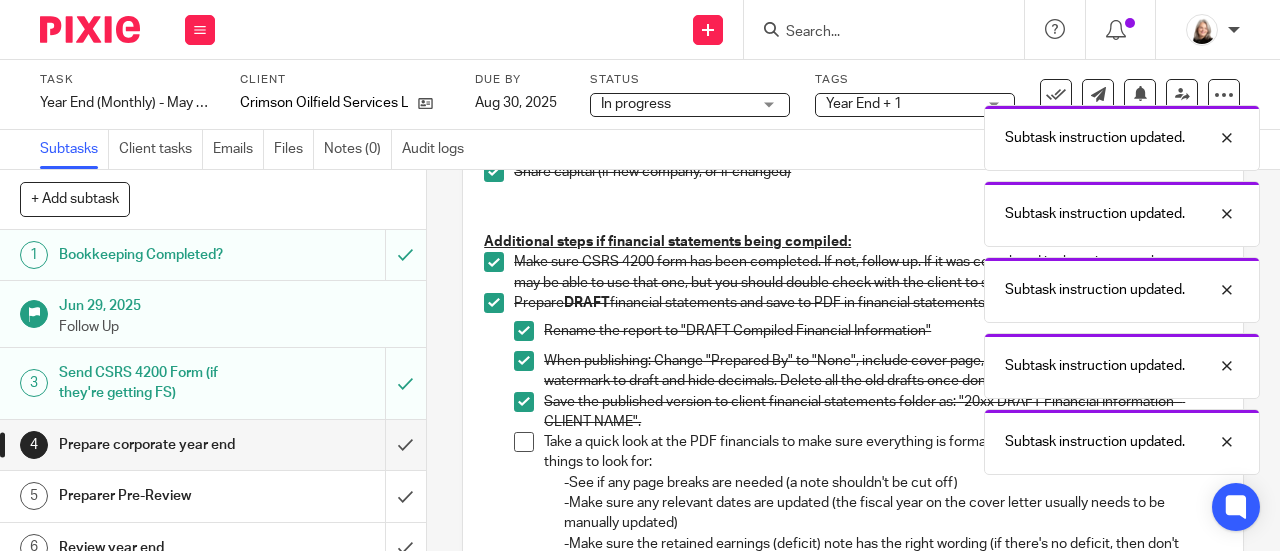 click at bounding box center [524, 442] 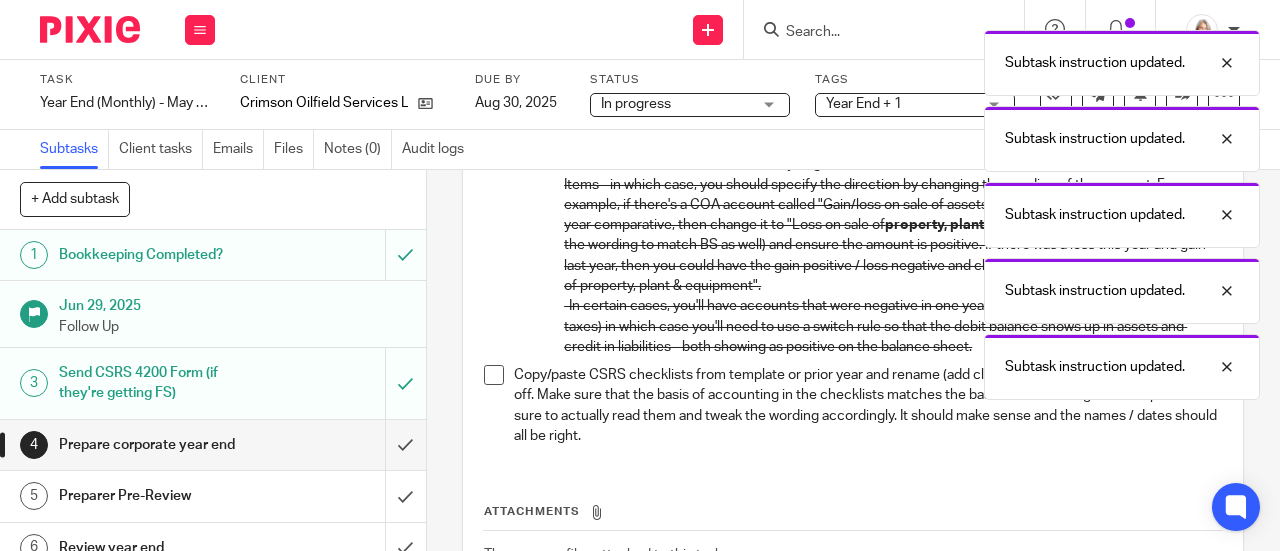 scroll, scrollTop: 1700, scrollLeft: 0, axis: vertical 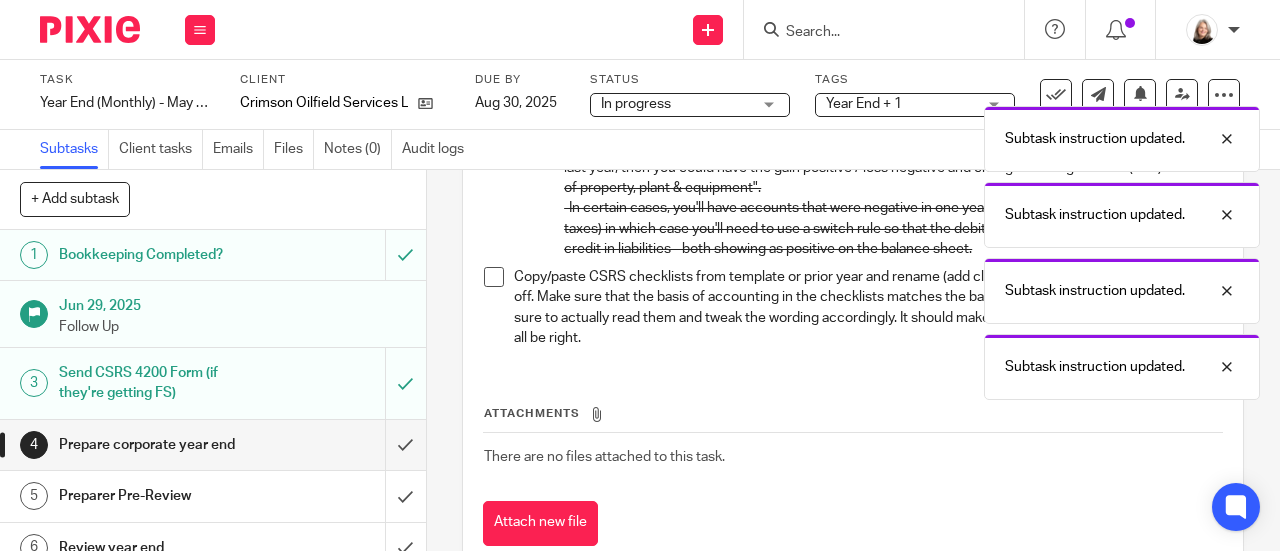 click at bounding box center (494, 277) 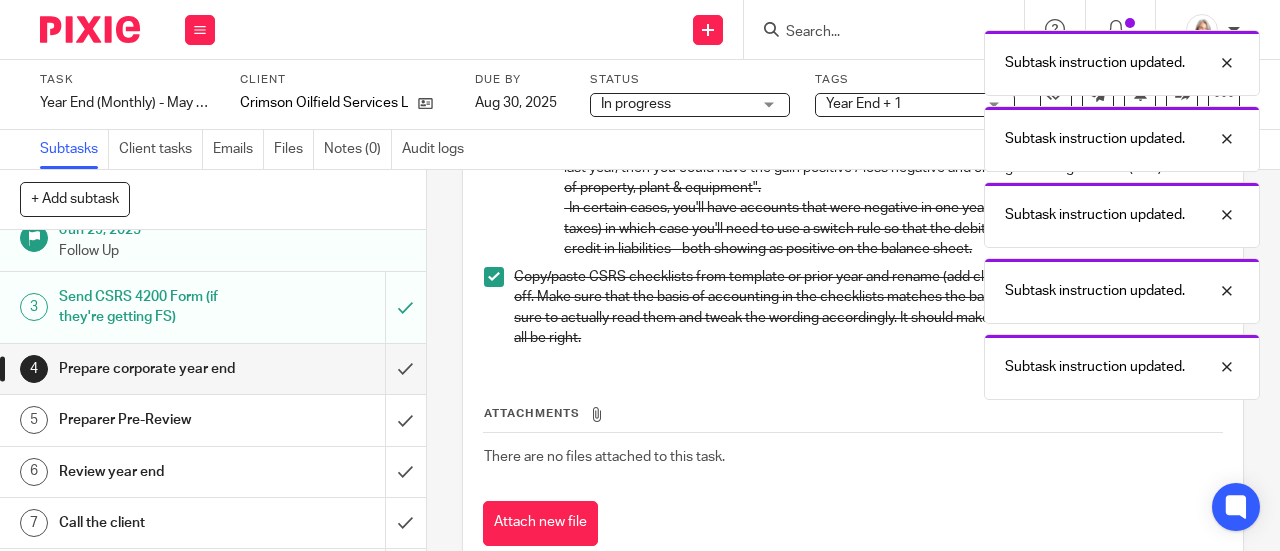 scroll, scrollTop: 200, scrollLeft: 0, axis: vertical 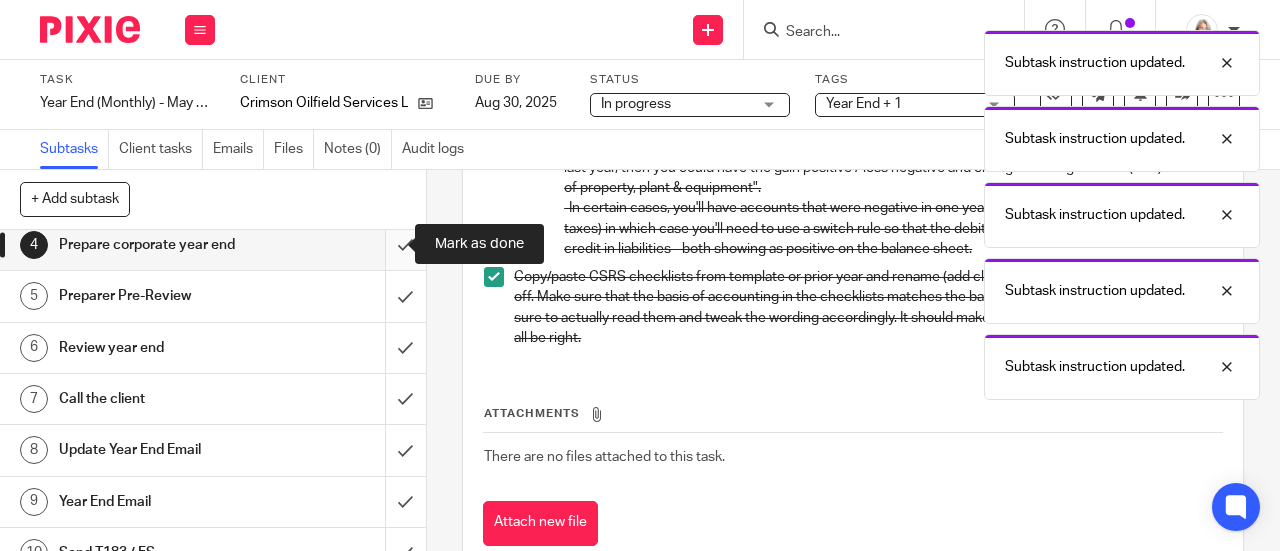 click at bounding box center (213, 245) 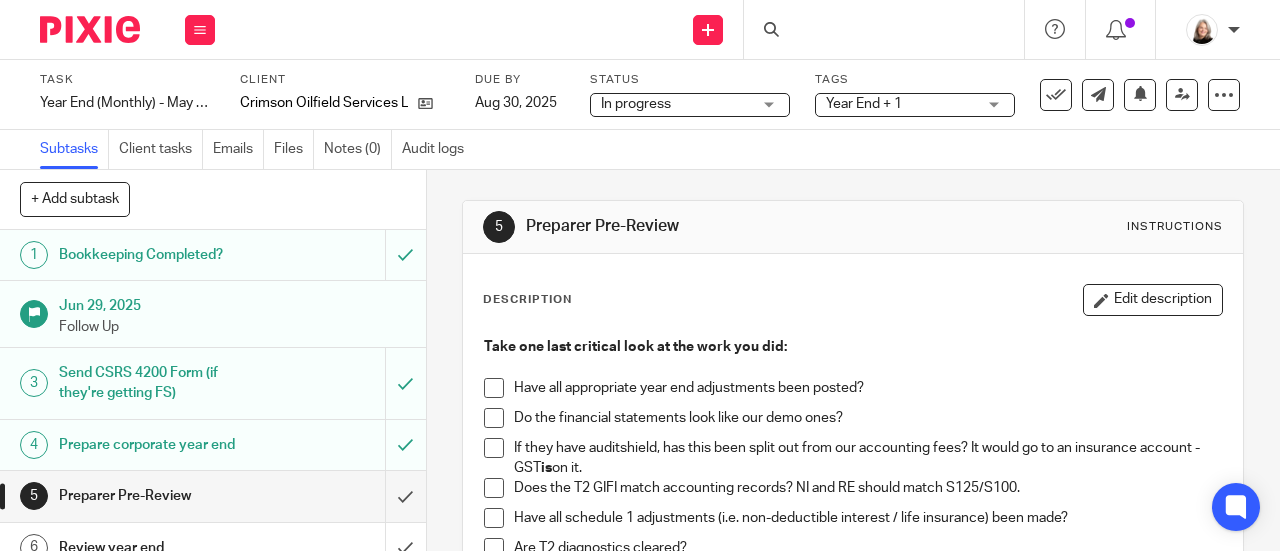 scroll, scrollTop: 0, scrollLeft: 0, axis: both 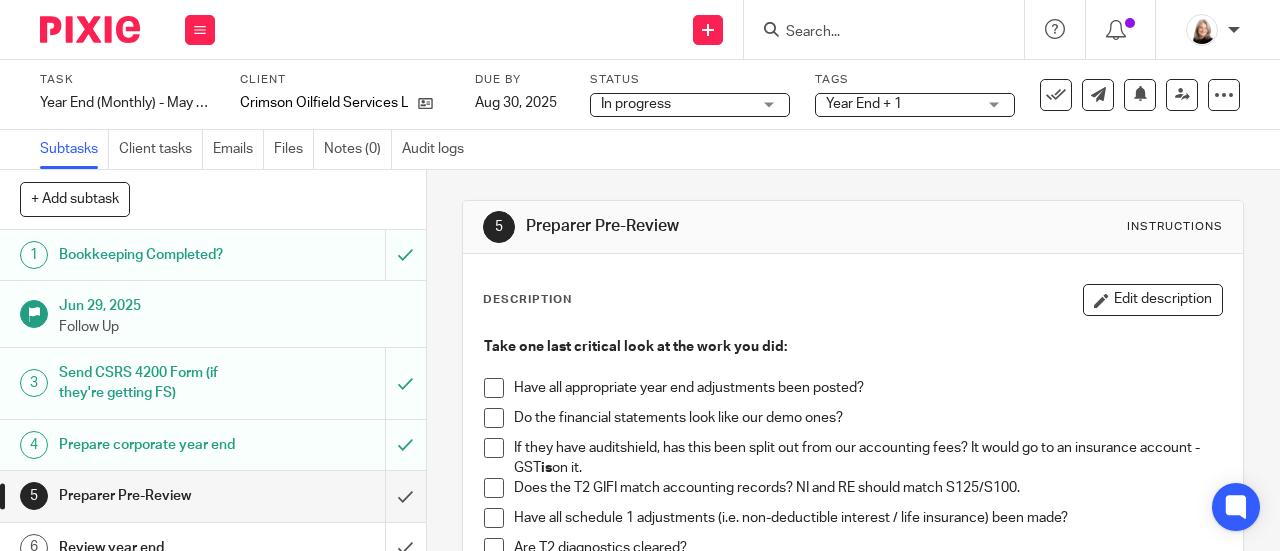 click at bounding box center [494, 388] 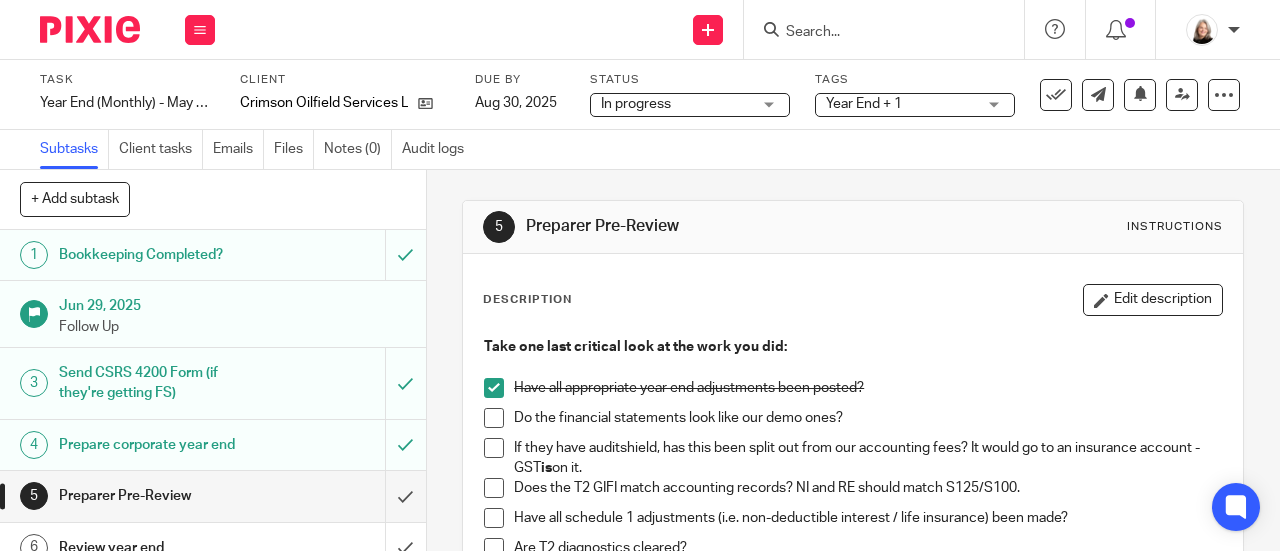 click at bounding box center [494, 418] 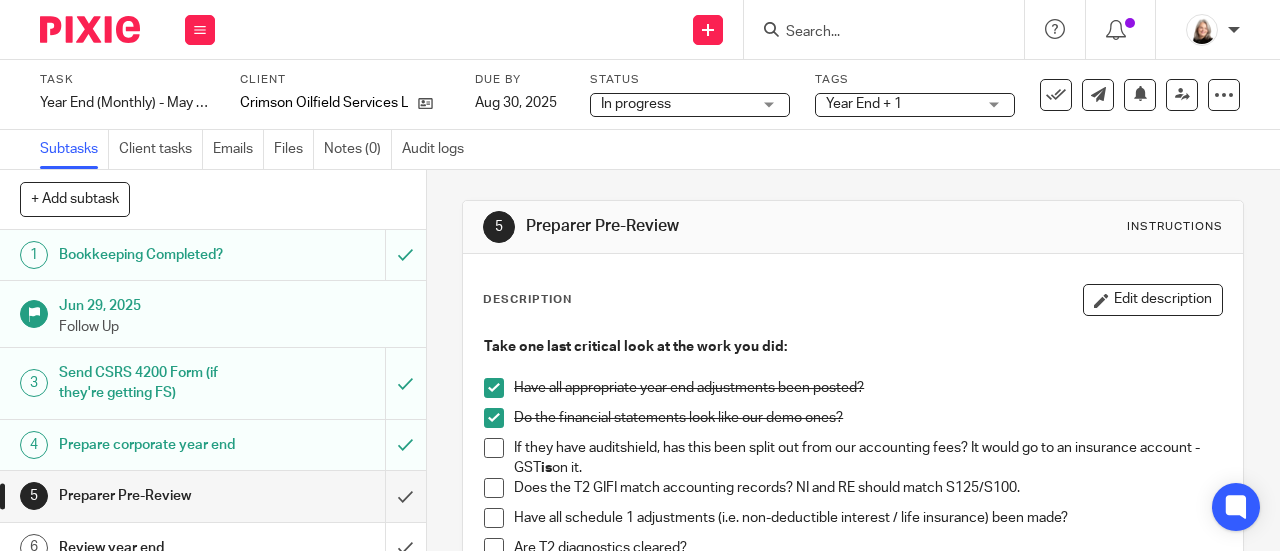 click at bounding box center [494, 448] 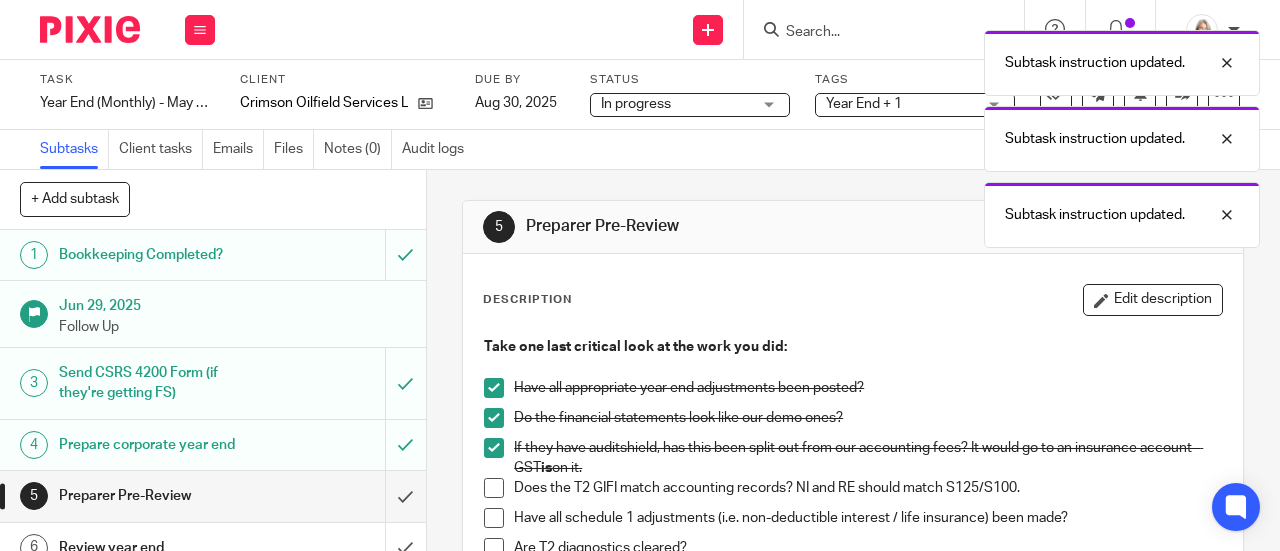 click on "Take one last critical look at the work you did:   Have all appropriate year end adjustments been posted?   Do the financial statements look like our demo ones?   If they have auditshield, has this been split out from our accounting fees? It would go to an insurance account - GST  is  on it.   Does the T2 GIFI match accounting records? NI and RE should match S125/S100.   Have all schedule 1 adjustments (i.e. non-deductible interest / life insurance) been made?   Are T2 diagnostics cleared?   Has a T5 been prepped for dividends (SHL cleared)?   Tax balance agrees to corporate tax continuity (including tax instalments)?   Internal Xero Balance Sheet & P&L look good? Rounding gone, proper account names and in right order? No duplicates? They should be relatively pretty." at bounding box center [853, 505] 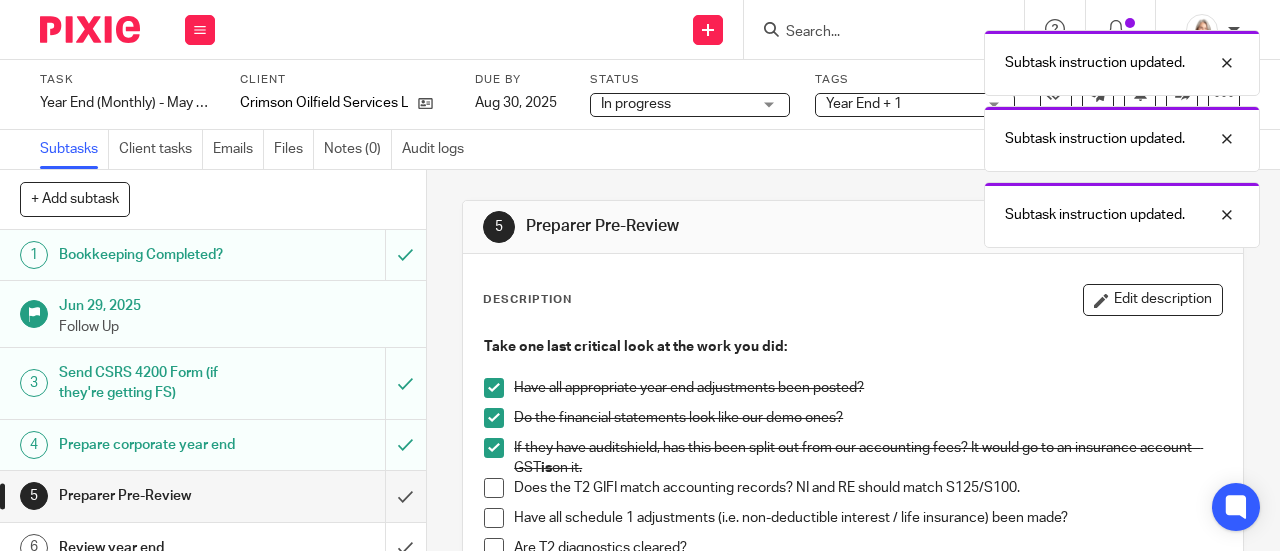 click on "Does the T2 GIFI match accounting records? NI and RE should match S125/S100." at bounding box center [853, 493] 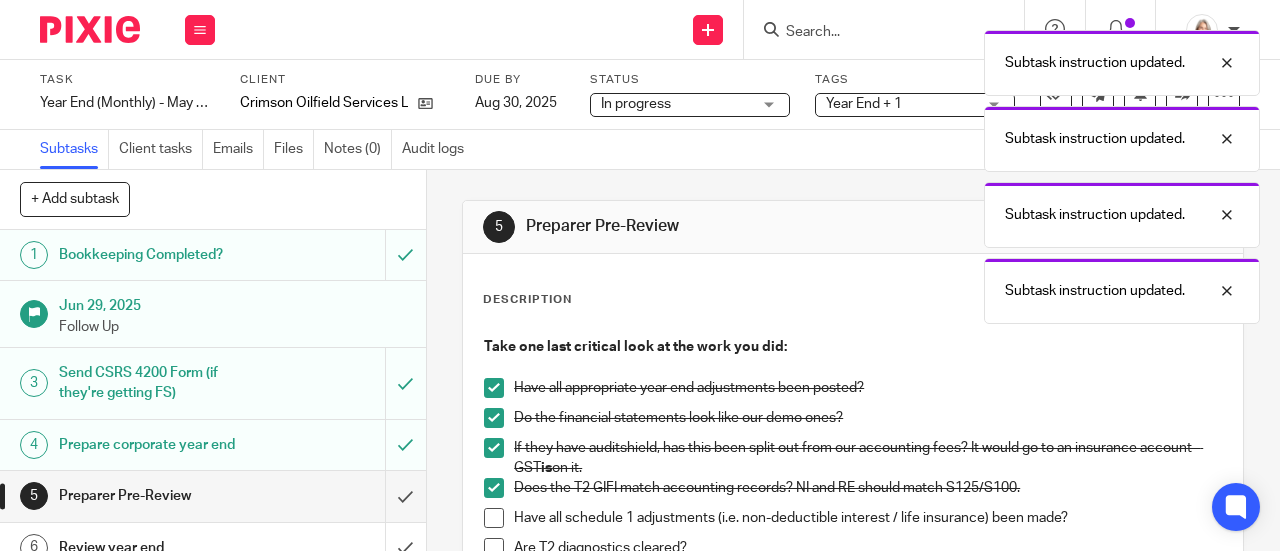 click at bounding box center (494, 518) 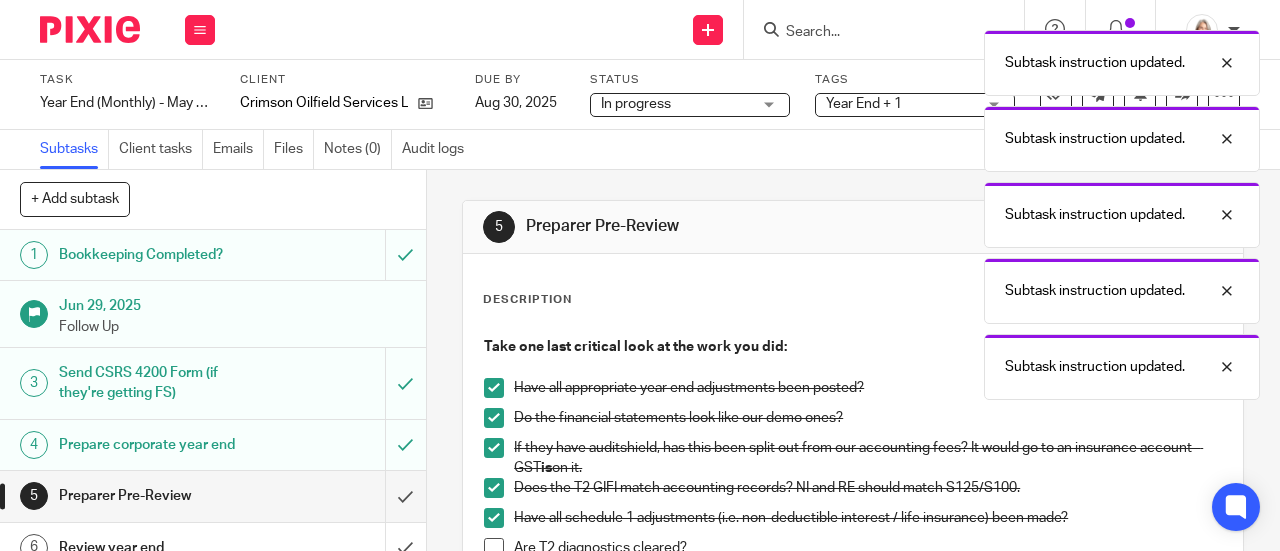 scroll, scrollTop: 100, scrollLeft: 0, axis: vertical 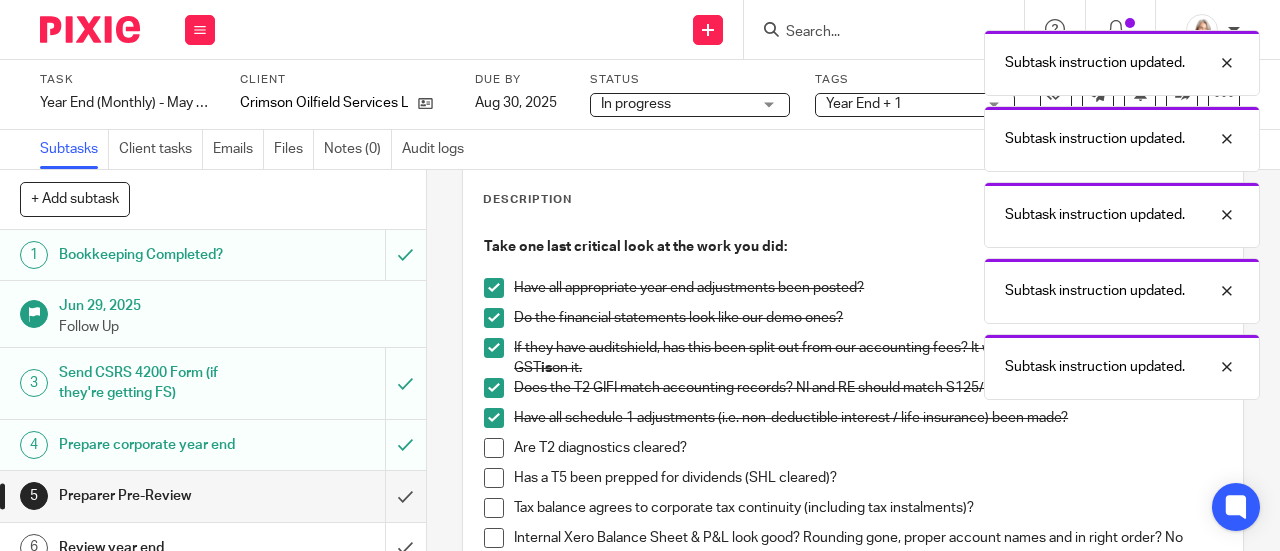 click on "Take one last critical look at the work you did:   Have all appropriate year end adjustments been posted?   Do the financial statements look like our demo ones?   If they have auditshield, has this been split out from our accounting fees? It would go to an insurance account - GST  is  on it.   Does the T2 GIFI match accounting records? NI and RE should match S125/S100.   Have all schedule 1 adjustments (i.e. non-deductible interest / life insurance) been made?   Are T2 diagnostics cleared?   Has a T5 been prepped for dividends (SHL cleared)?   Tax balance agrees to corporate tax continuity (including tax instalments)?   Internal Xero Balance Sheet & P&L look good? Rounding gone, proper account names and in right order? No duplicates? They should be relatively pretty." at bounding box center (853, 405) 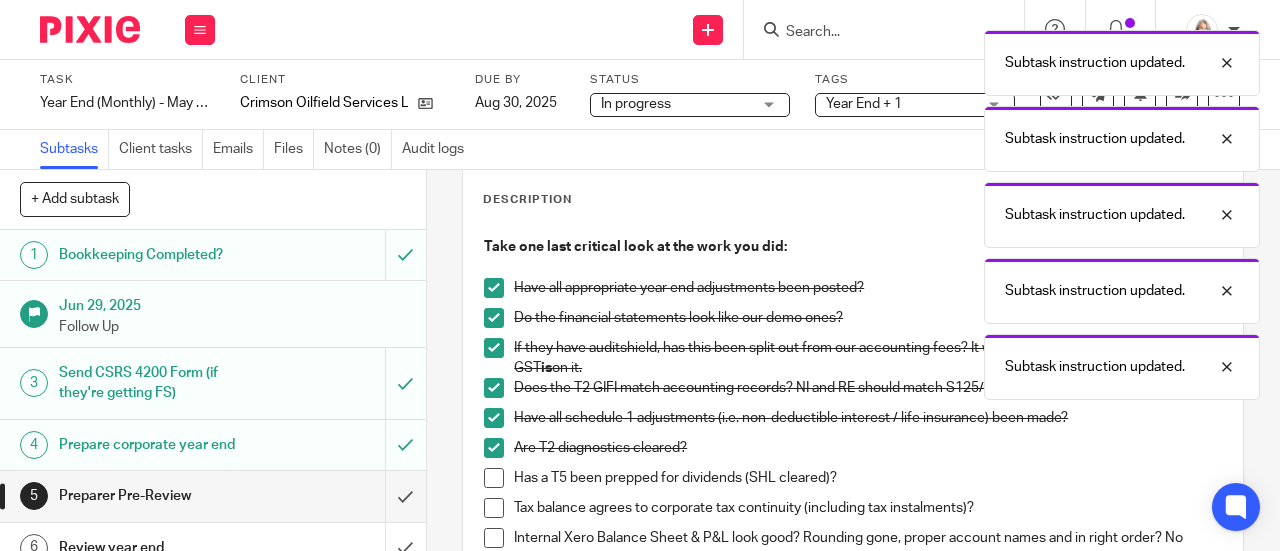 click at bounding box center [494, 478] 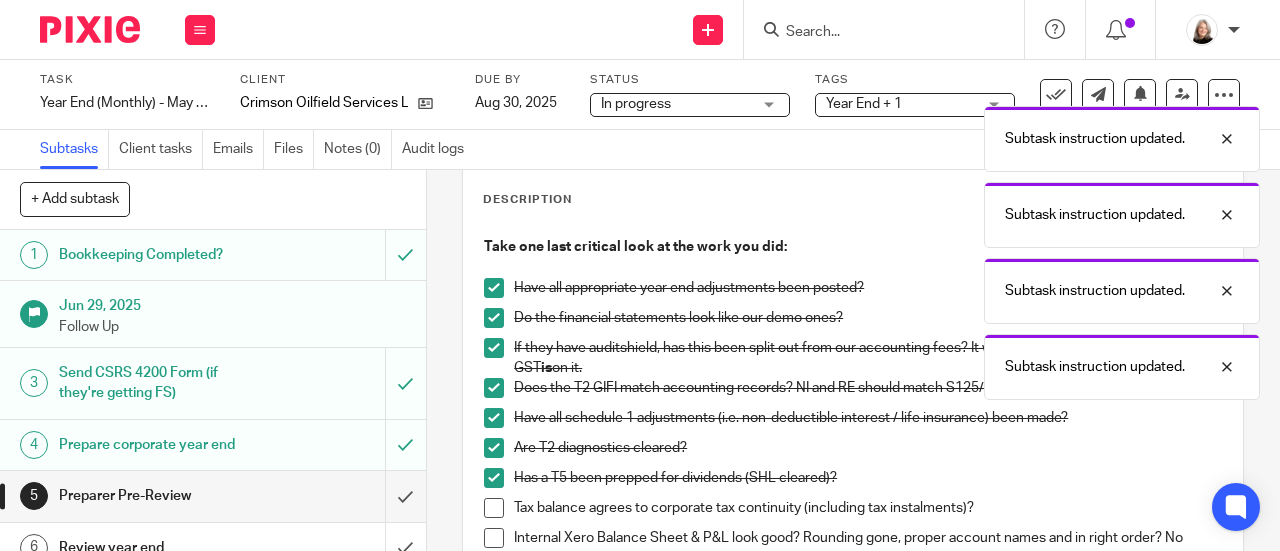click at bounding box center [494, 508] 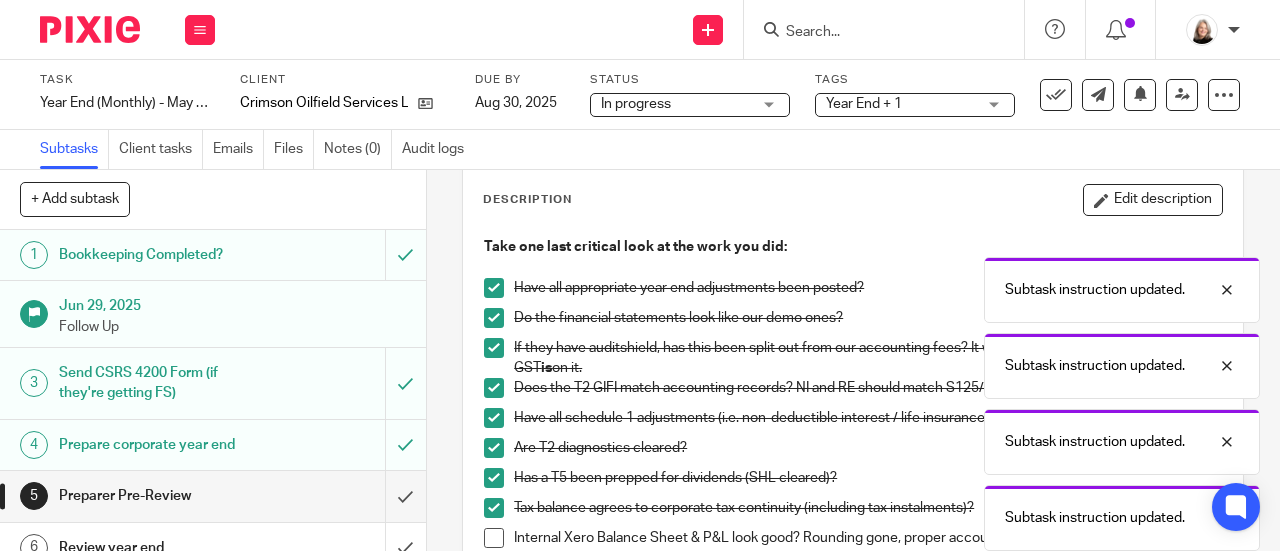 click at bounding box center [494, 538] 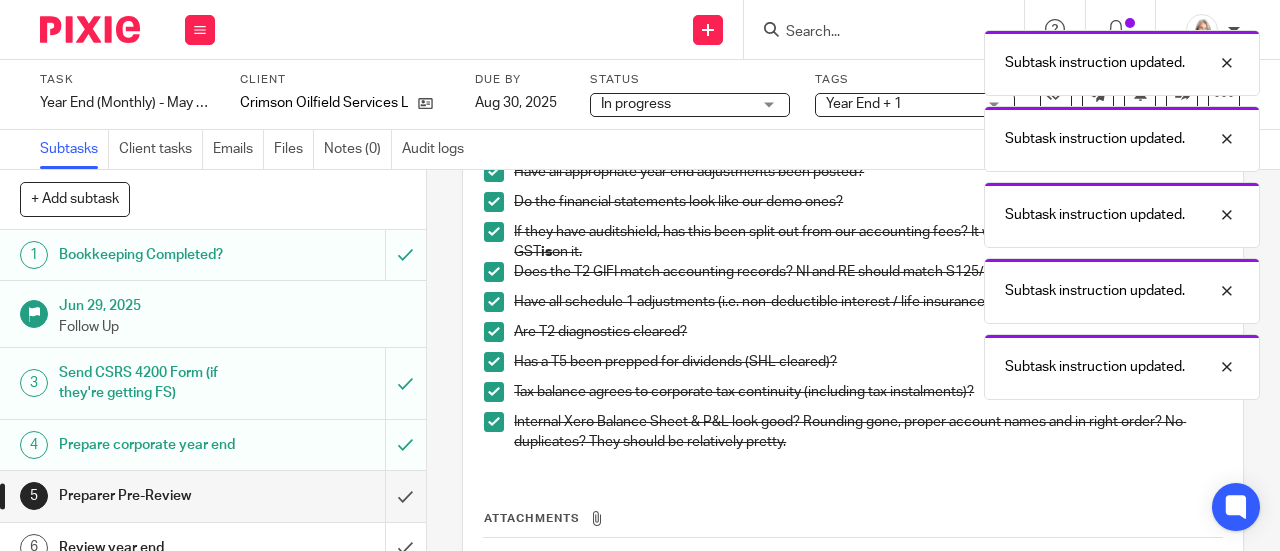 scroll, scrollTop: 300, scrollLeft: 0, axis: vertical 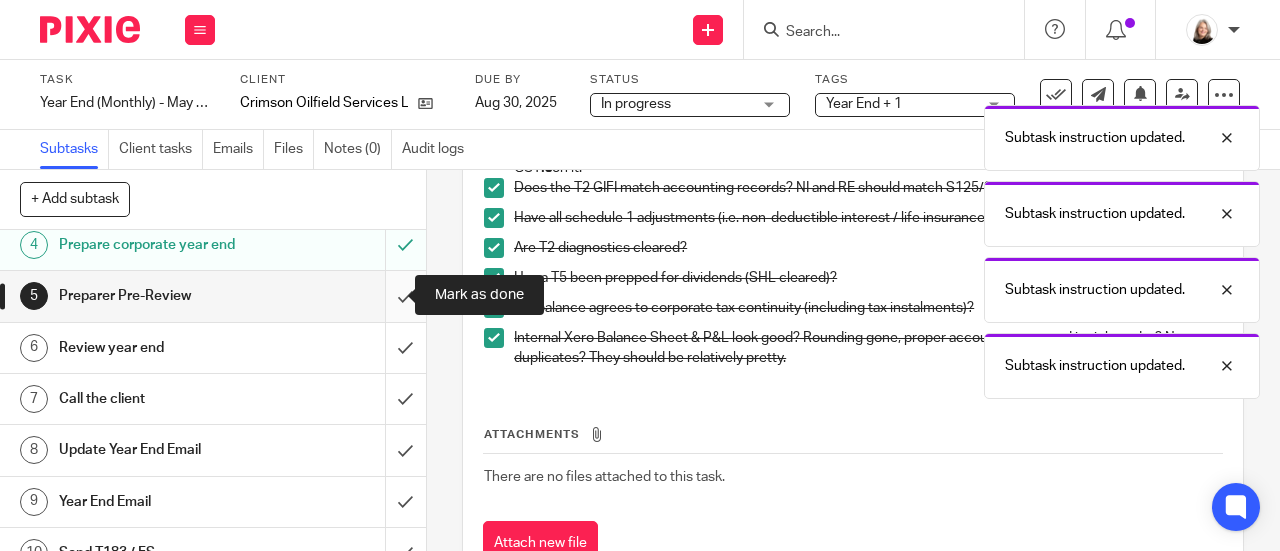 click at bounding box center [213, 296] 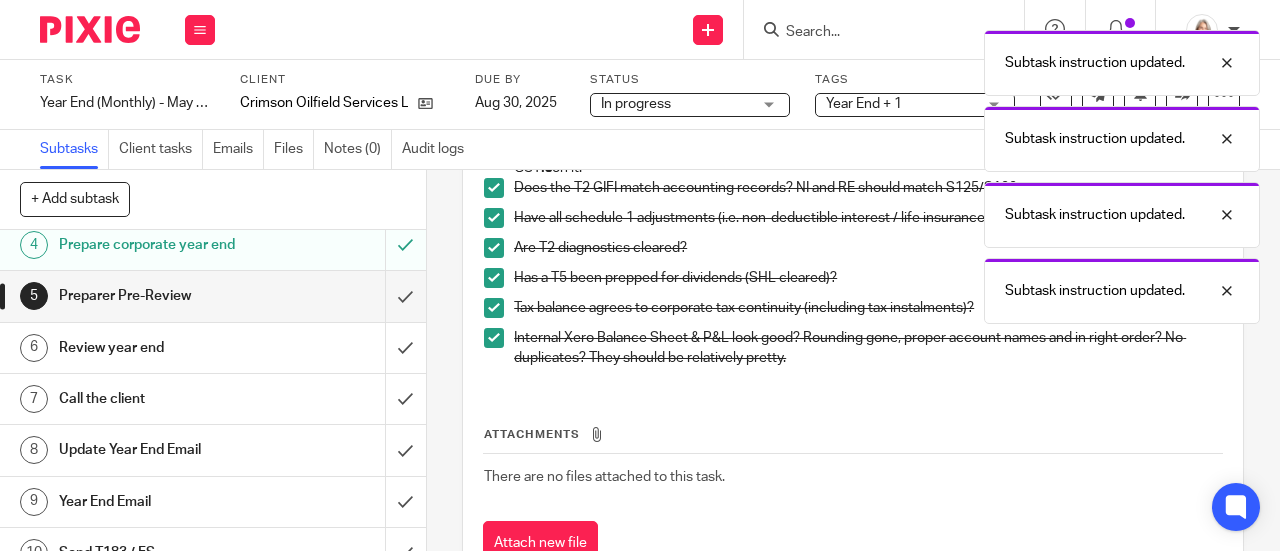 click on "Subtask instruction updated. Subtask instruction updated. Subtask instruction updated. Subtask instruction updated." at bounding box center (950, 172) 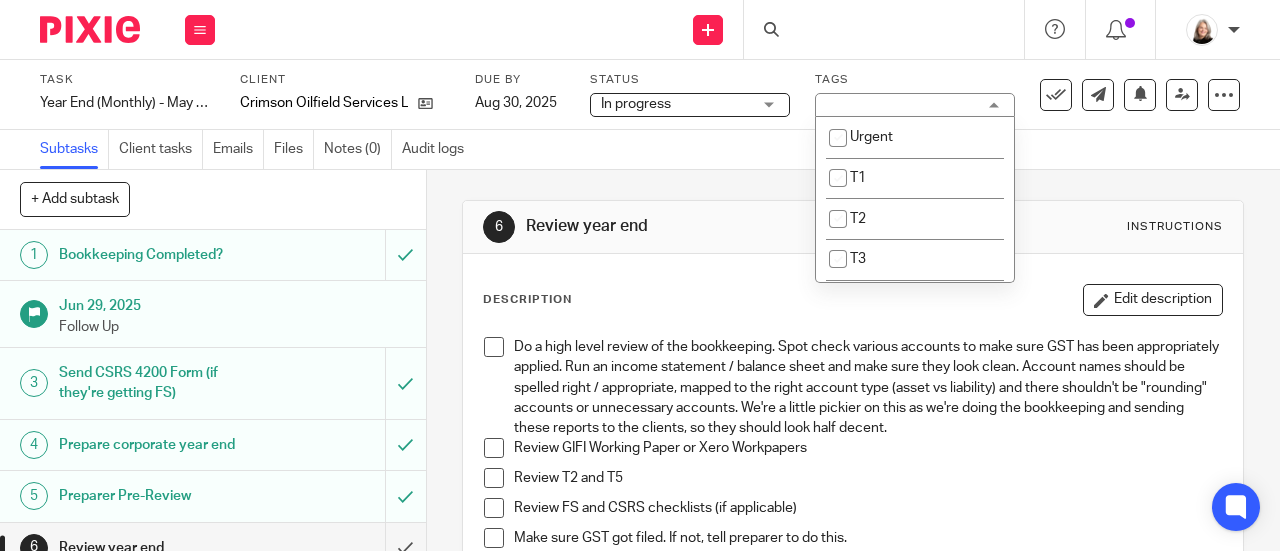 scroll, scrollTop: 0, scrollLeft: 0, axis: both 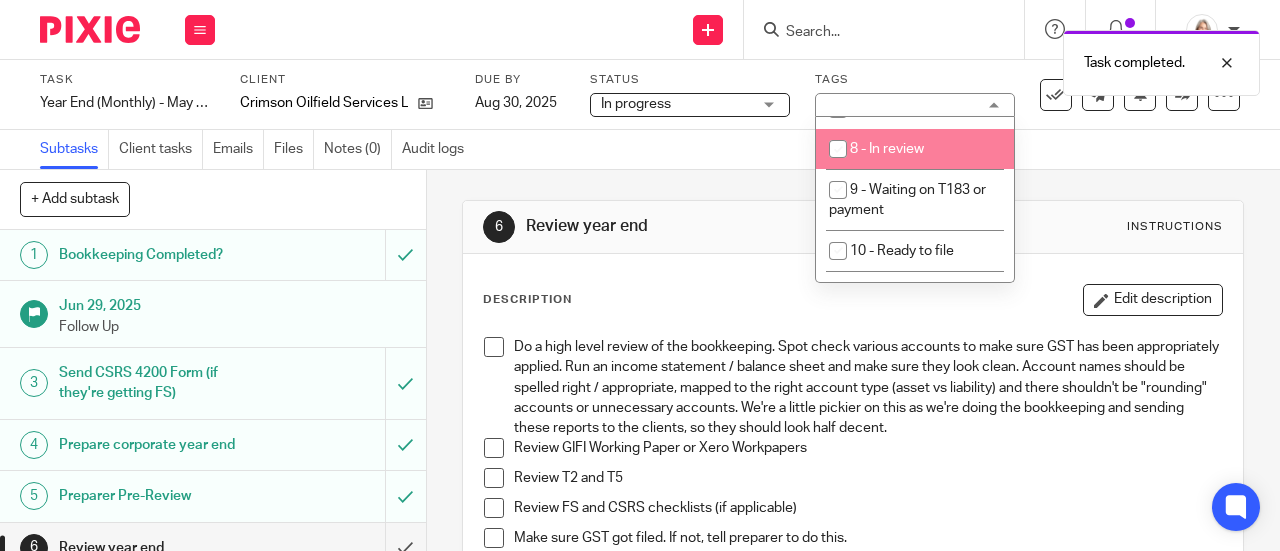 click on "8 - In review" at bounding box center (915, 149) 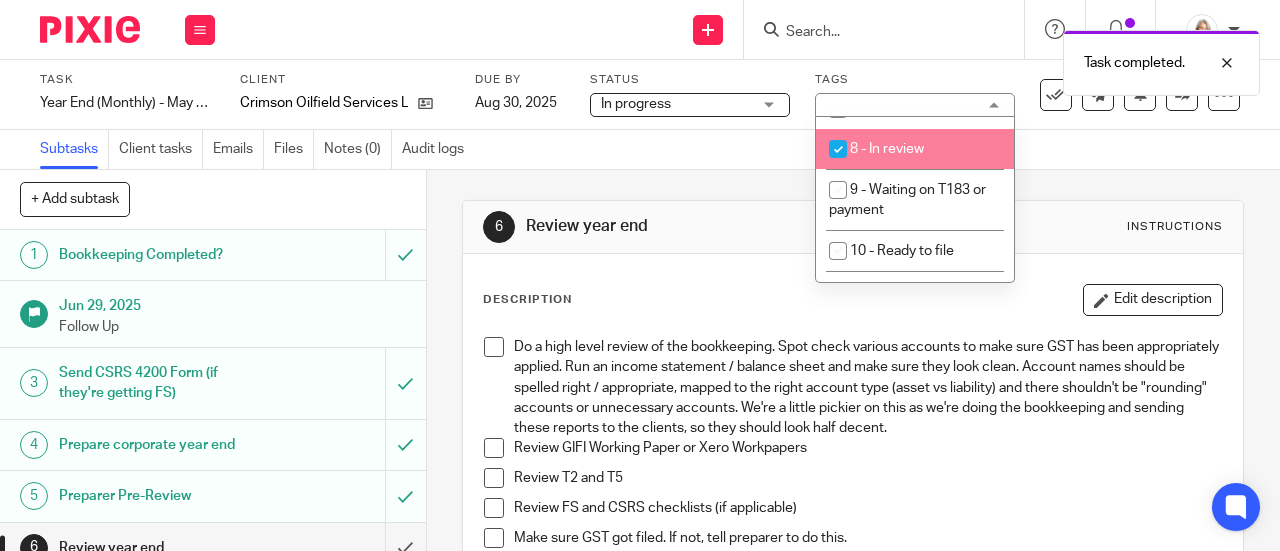checkbox on "true" 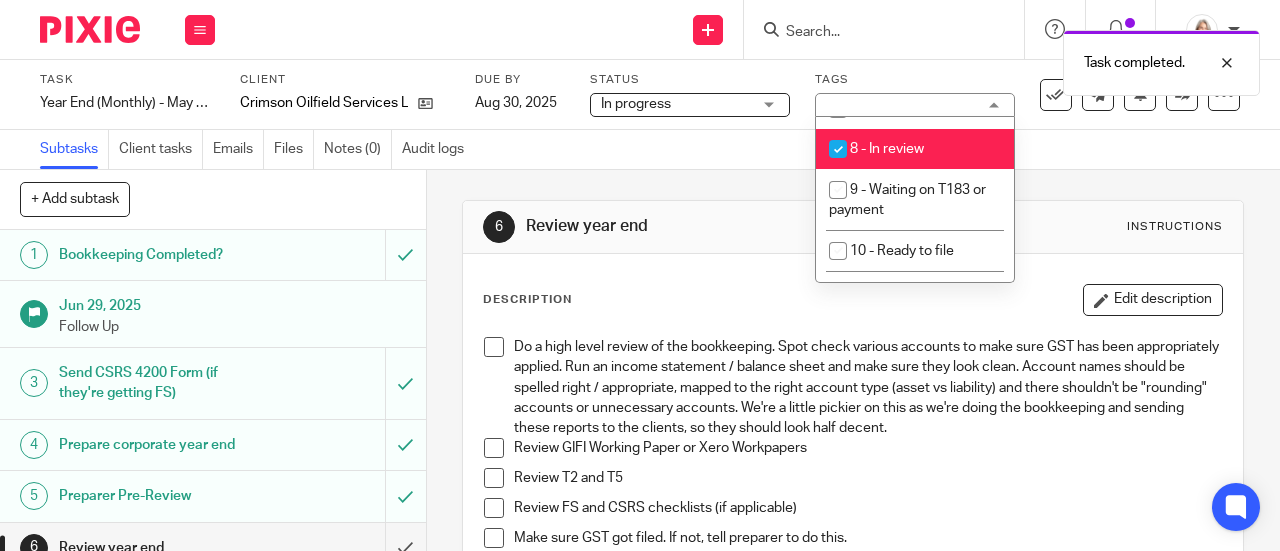 scroll, scrollTop: 700, scrollLeft: 0, axis: vertical 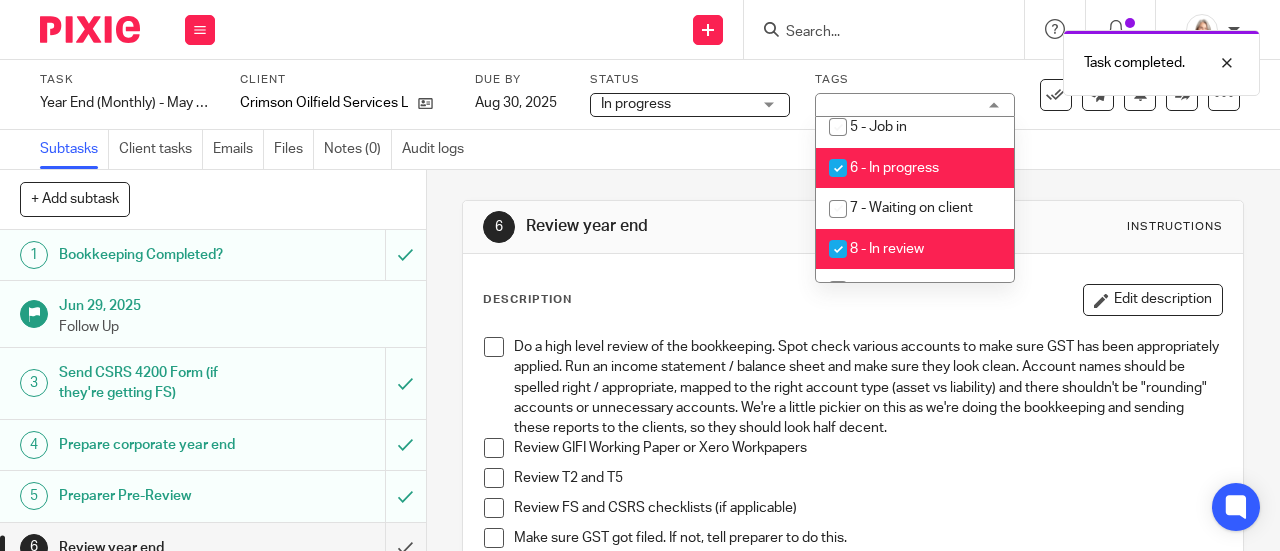click on "6 - In progress" at bounding box center [894, 168] 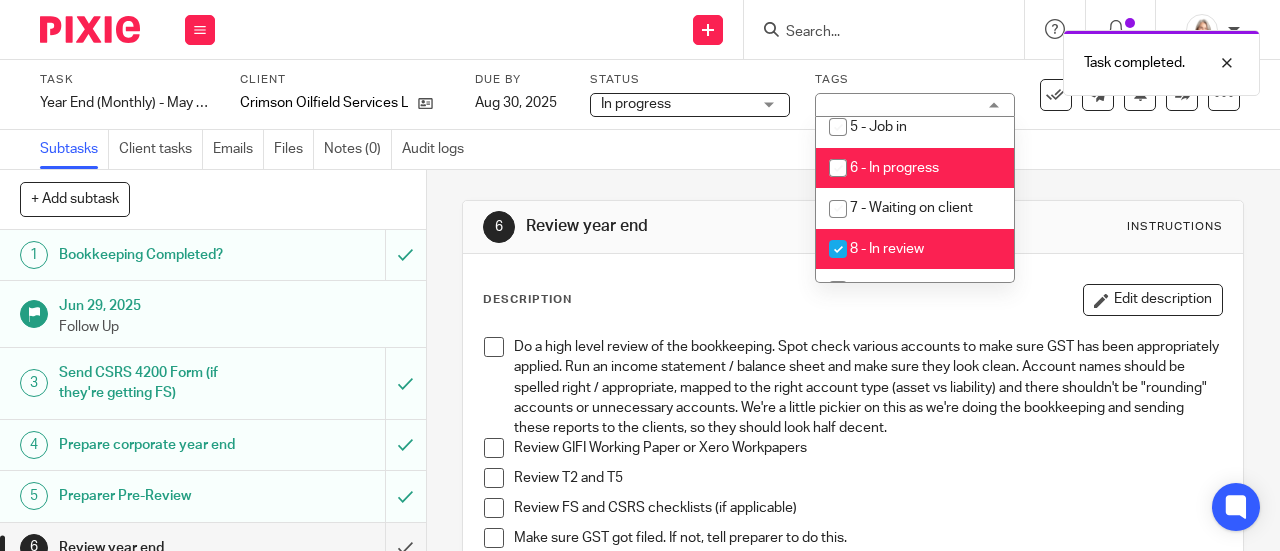 checkbox on "false" 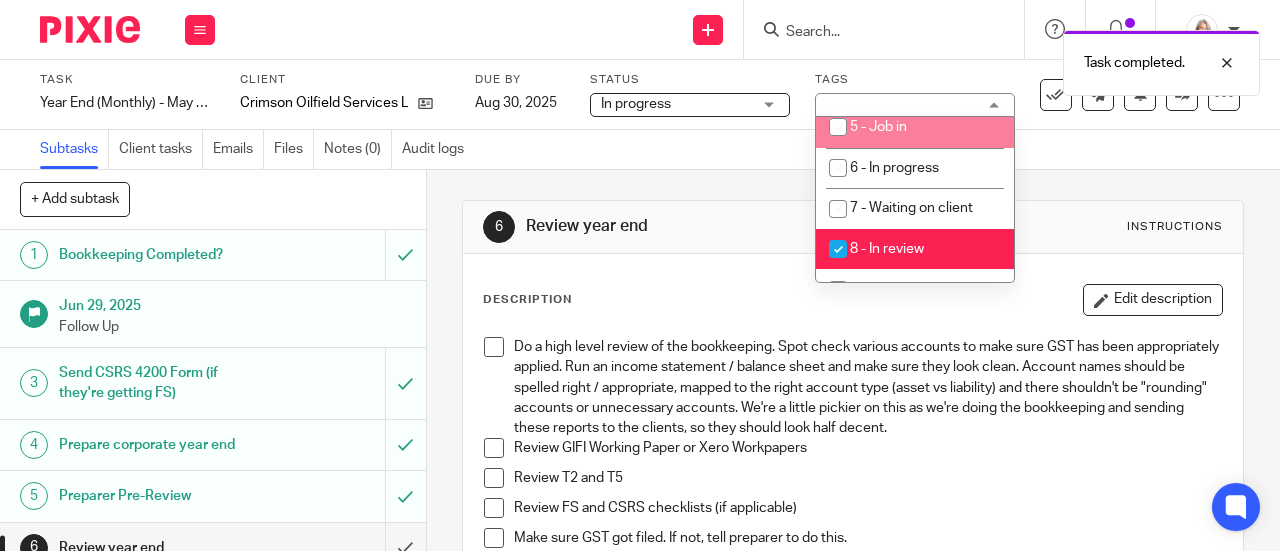 click on "6
Review year end
Instructions
Description
Edit description
Do a high level review of the bookkeeping. Spot check various accounts to make sure GST has been appropriately applied. Run an income statement / balance sheet and make sure they look clean. Account names should be spelled right / appropriate, mapped to the right account type (asset vs liability) and there shouldn't be "rounding" accounts or unnecessary accounts. We're a little pickier on this as we're doing the bookkeeping and sending these reports to the clients, so they should look half decent.   Review GIFI Working Paper or Xero Workpapers   Review T2 and T5   Review FS and CSRS checklists (if applicable)   Make sure GST got filed. If not, tell preparer to do this.   save the draft . You should CC Alicja on all year end emails, along with the preparer.  Dividends" at bounding box center (853, 939) 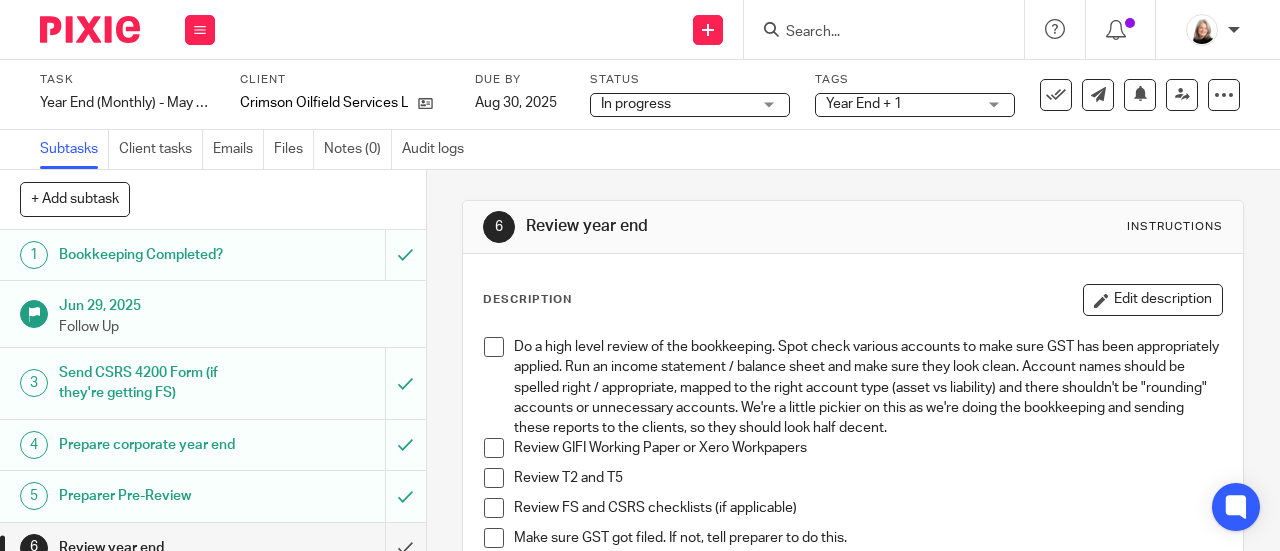 click on "Year End + 1" at bounding box center (901, 104) 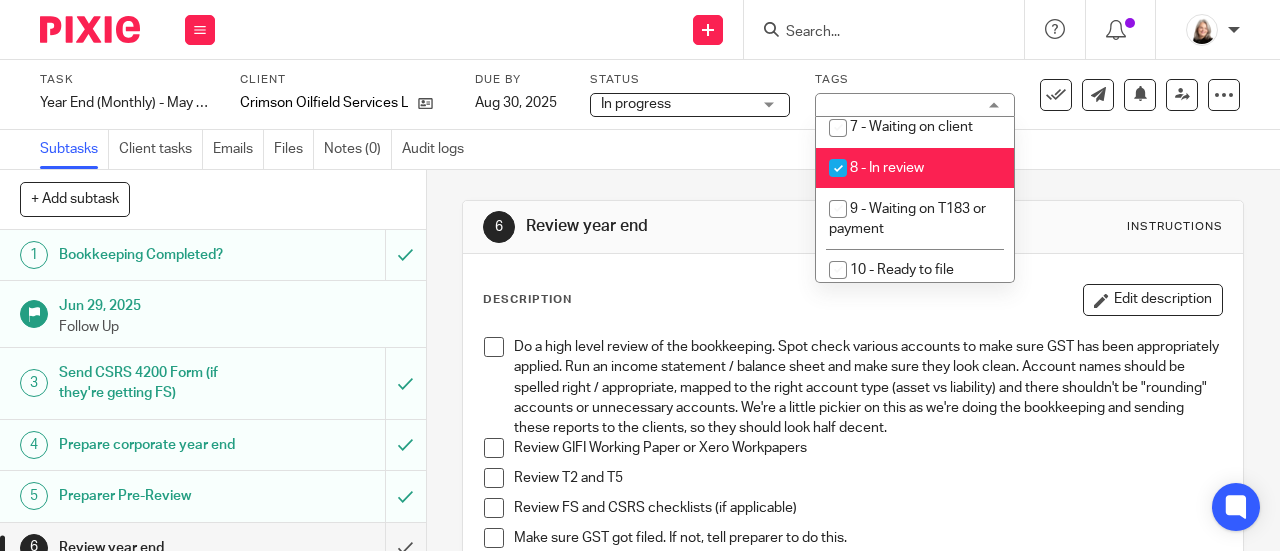 scroll, scrollTop: 800, scrollLeft: 0, axis: vertical 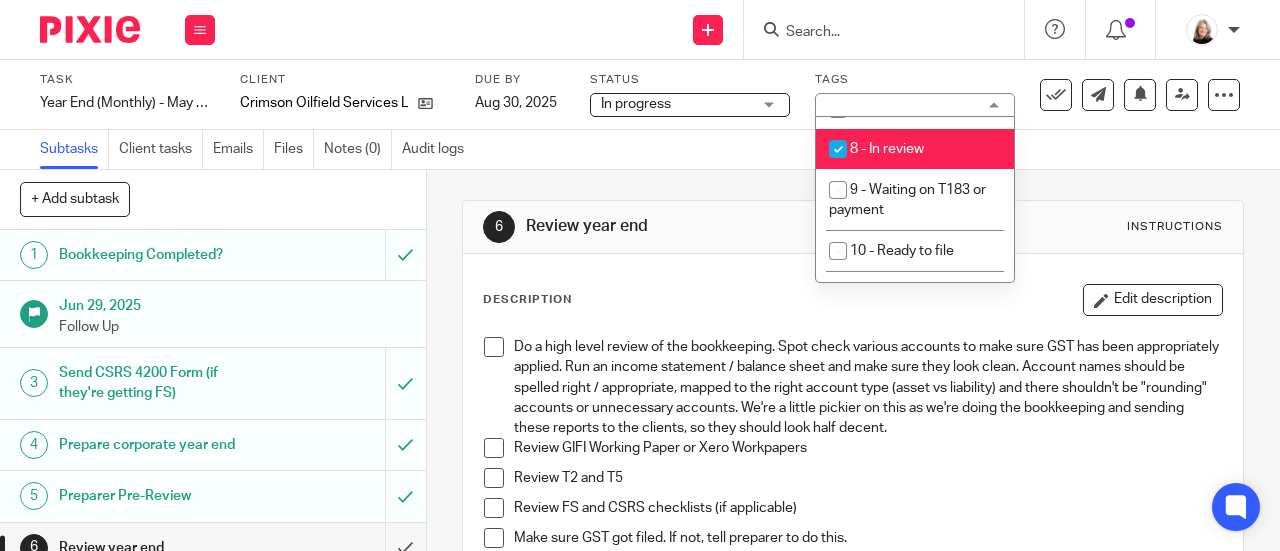 click on "Subtasks
Client tasks
Emails
Files
Notes (0)
Audit logs" at bounding box center (640, 150) 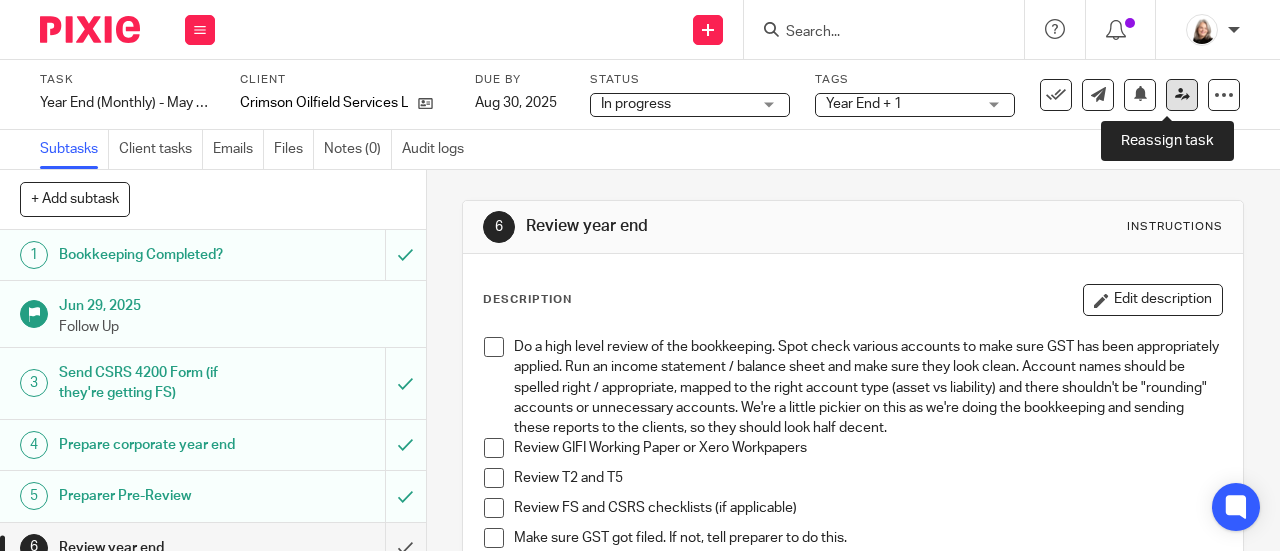 click at bounding box center [1182, 94] 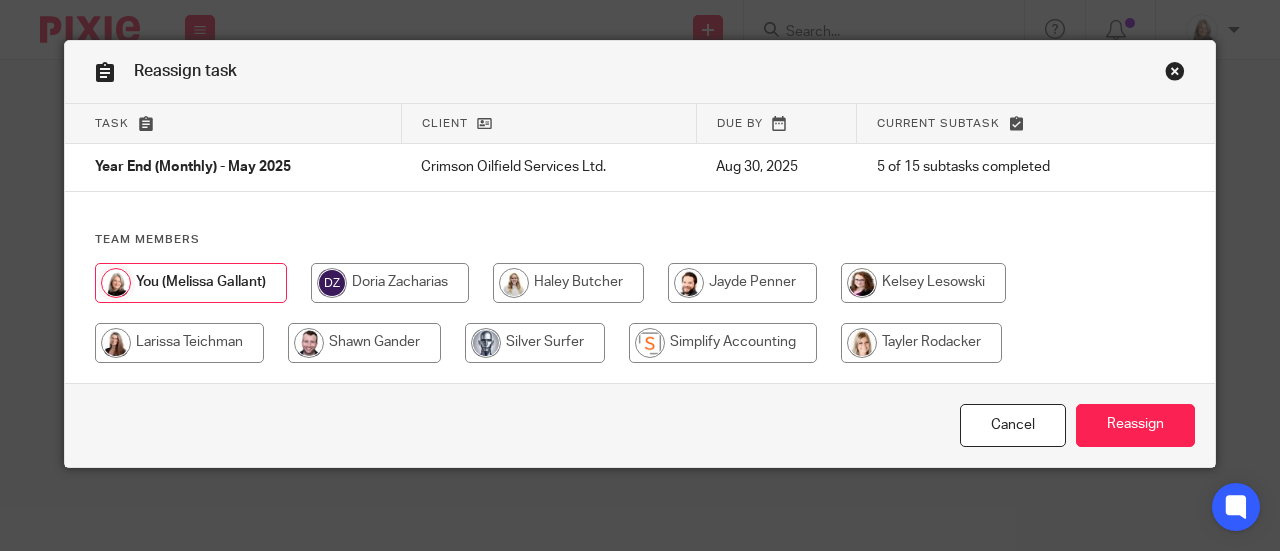 scroll, scrollTop: 0, scrollLeft: 0, axis: both 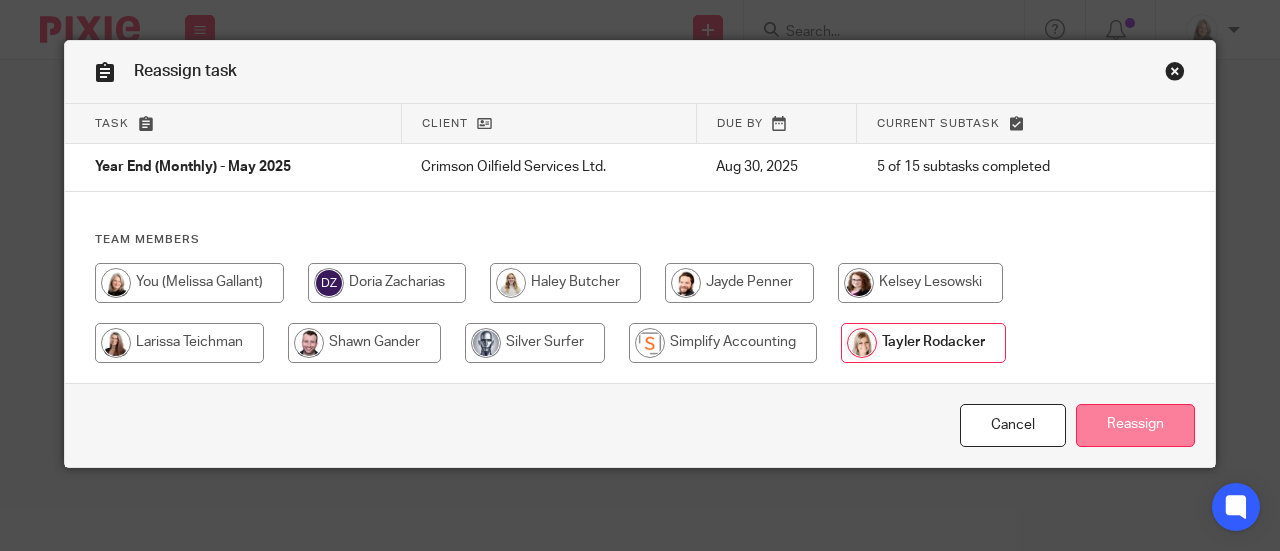 click on "Reassign" at bounding box center [1135, 425] 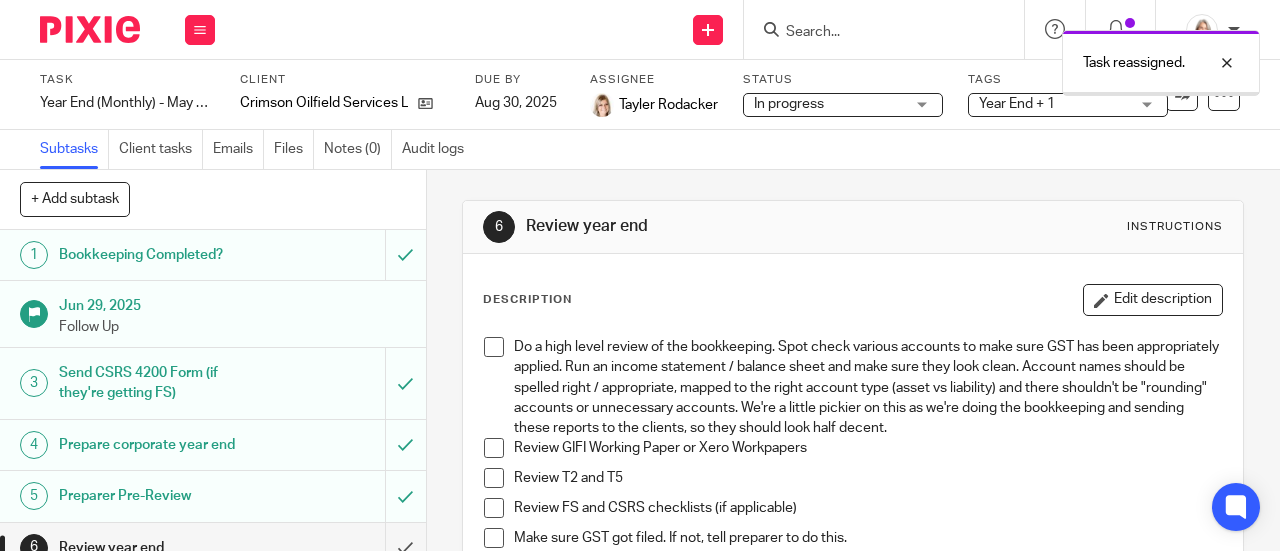 scroll, scrollTop: 0, scrollLeft: 0, axis: both 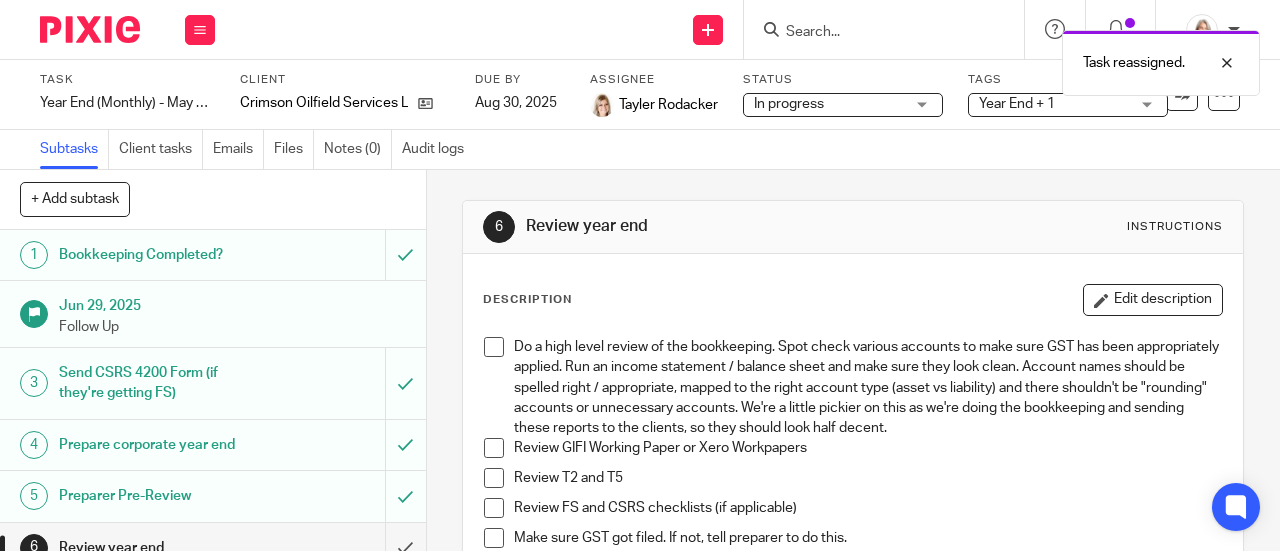 click at bounding box center (90, 29) 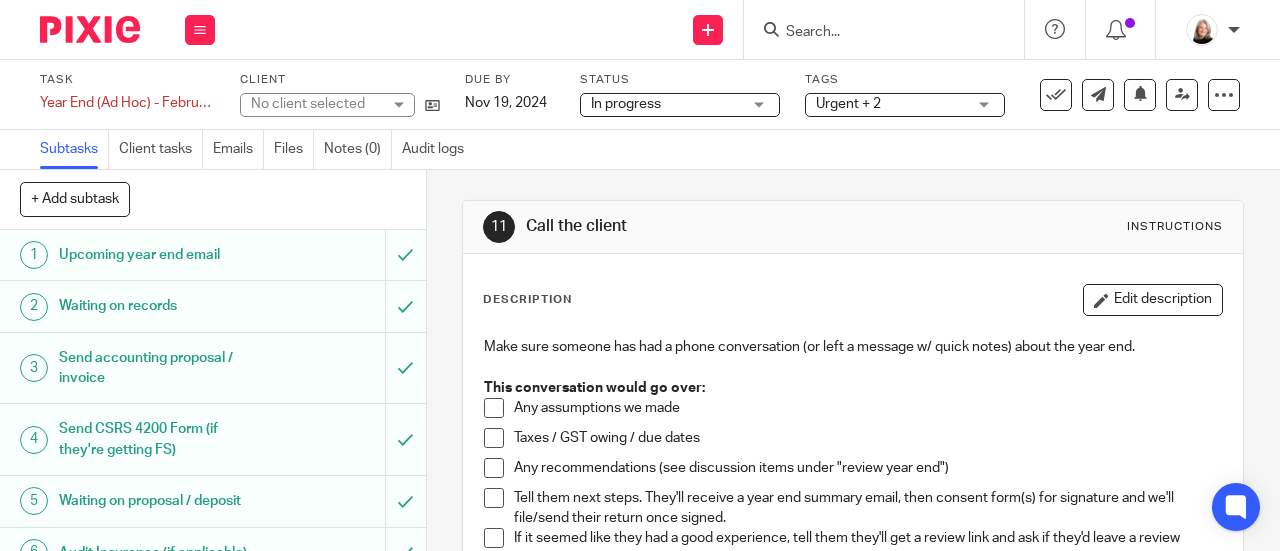 scroll, scrollTop: 0, scrollLeft: 0, axis: both 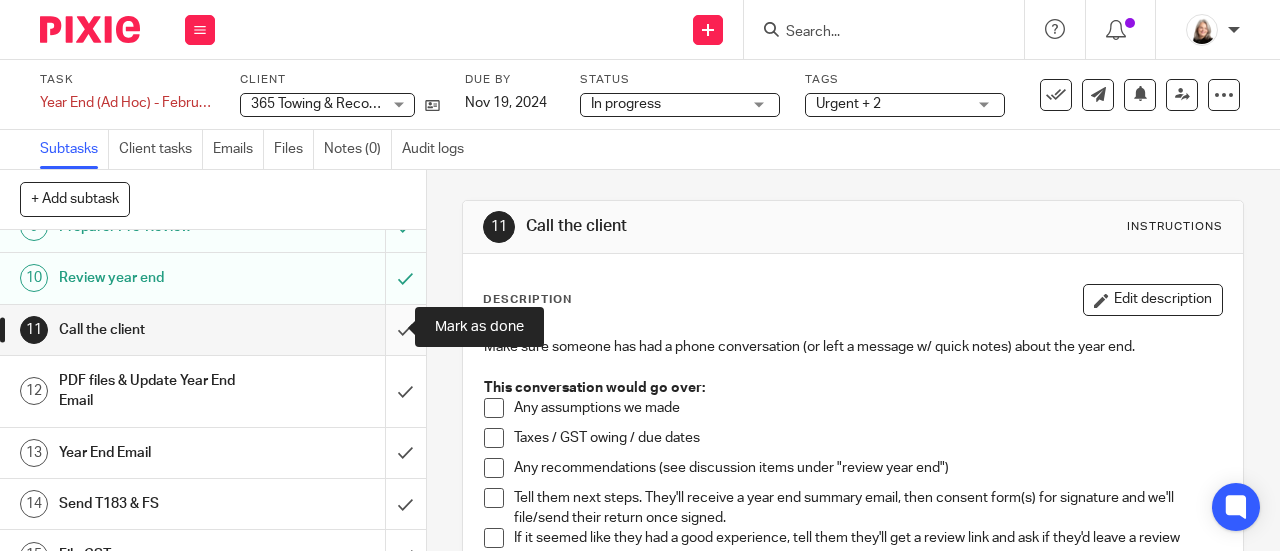 click at bounding box center [213, 330] 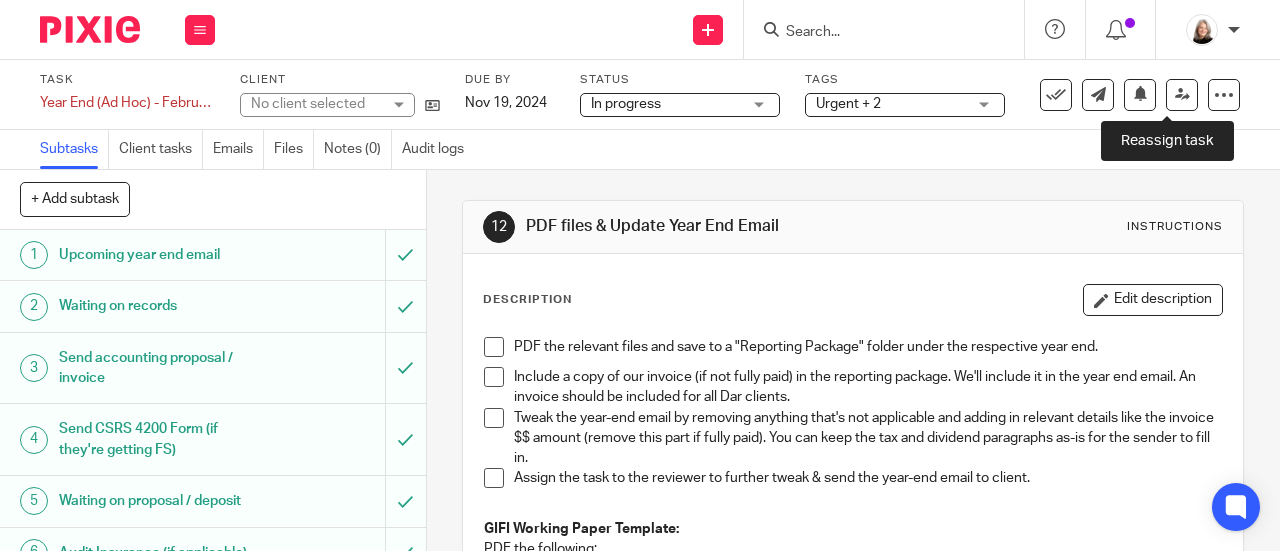 scroll, scrollTop: 0, scrollLeft: 0, axis: both 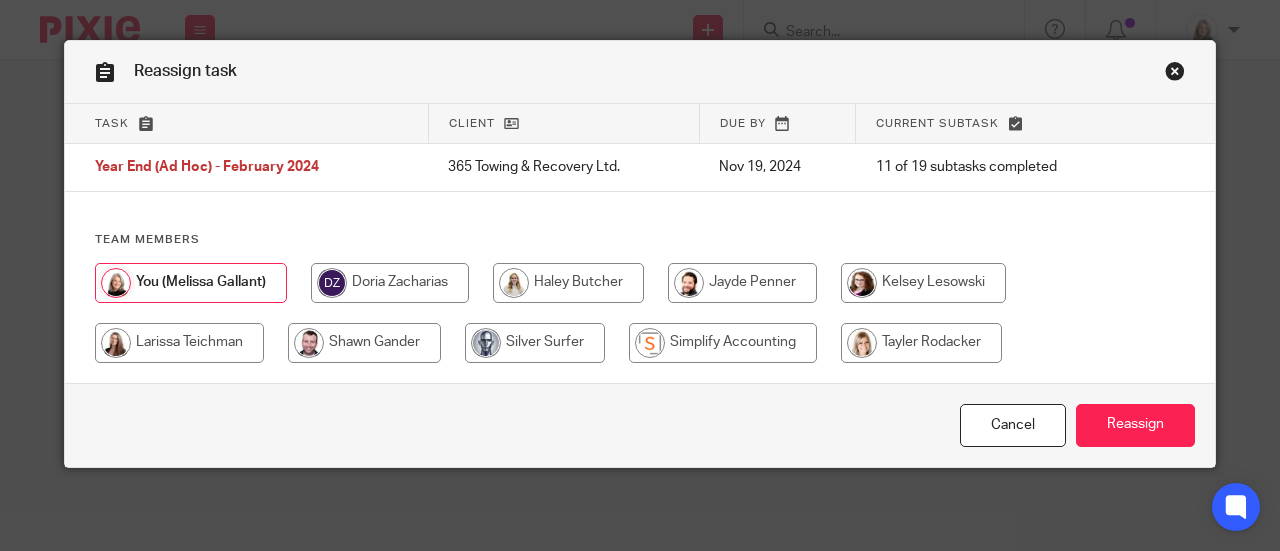 click at bounding box center (723, 343) 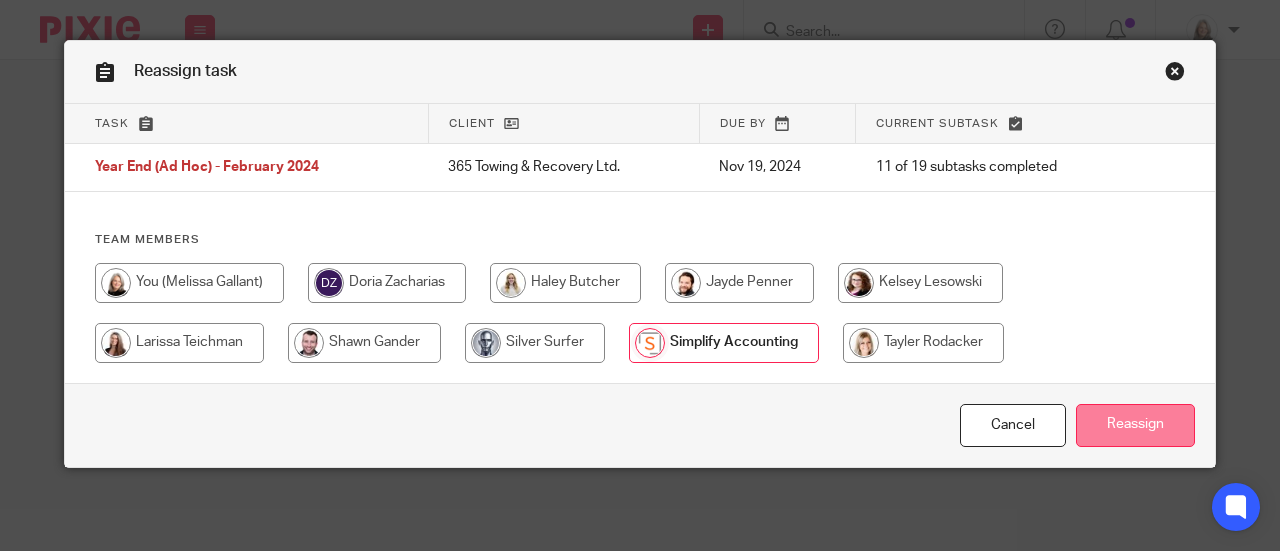 click on "Reassign" at bounding box center [1135, 425] 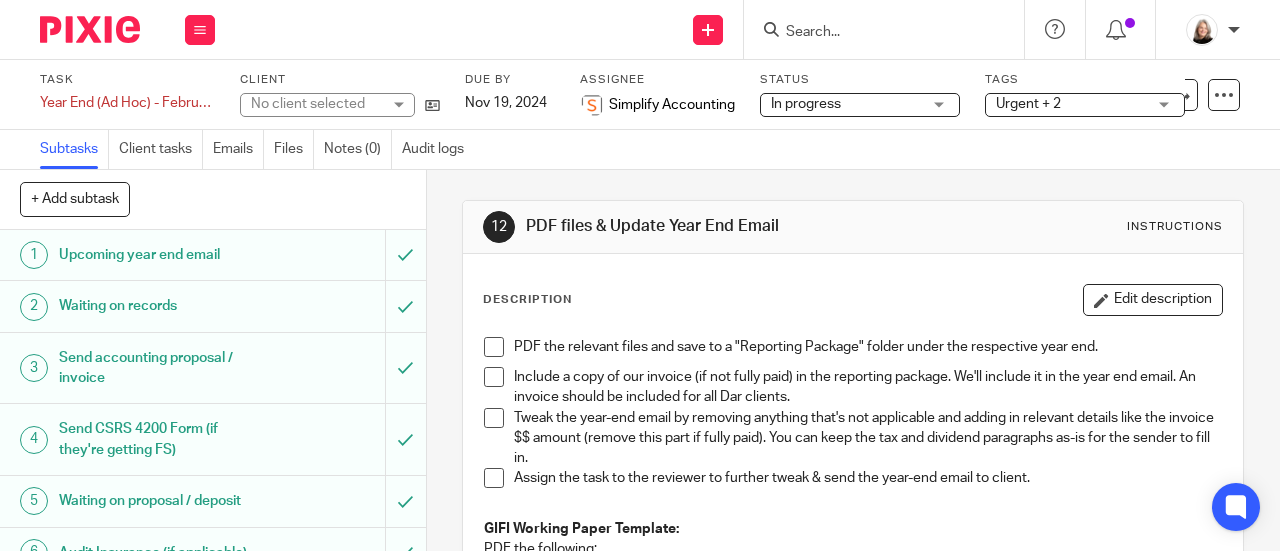 scroll, scrollTop: 0, scrollLeft: 0, axis: both 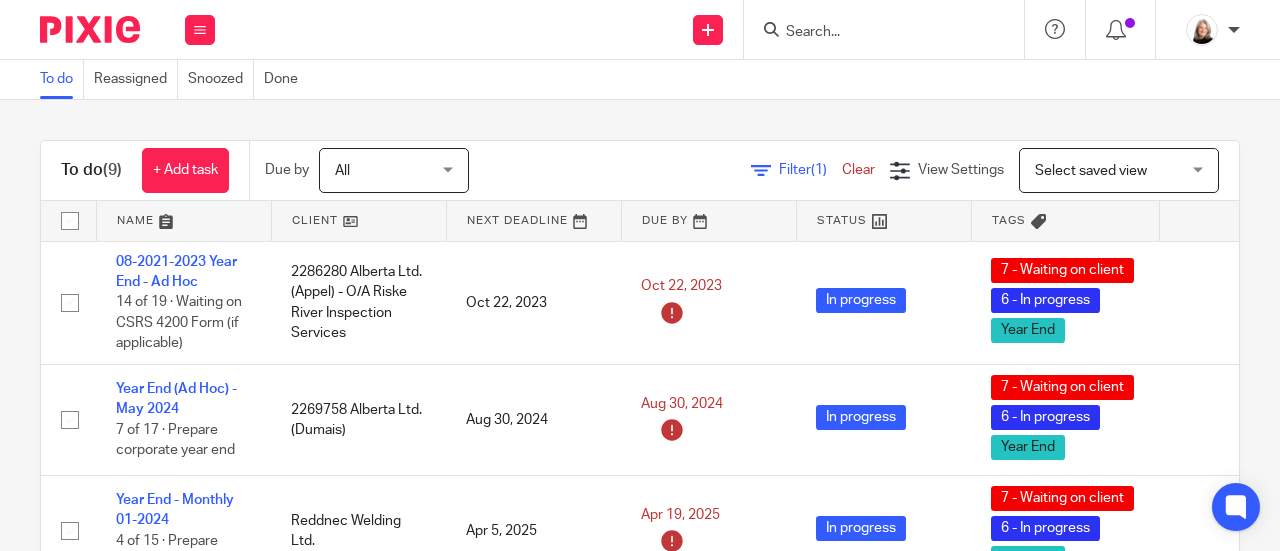 click at bounding box center (874, 33) 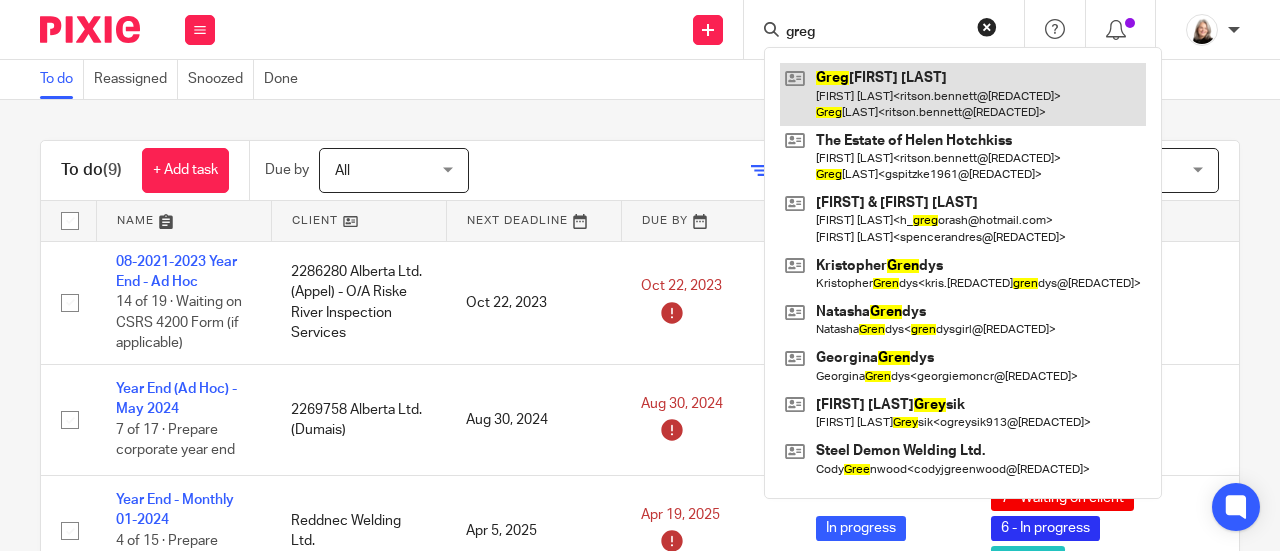 type on "greg" 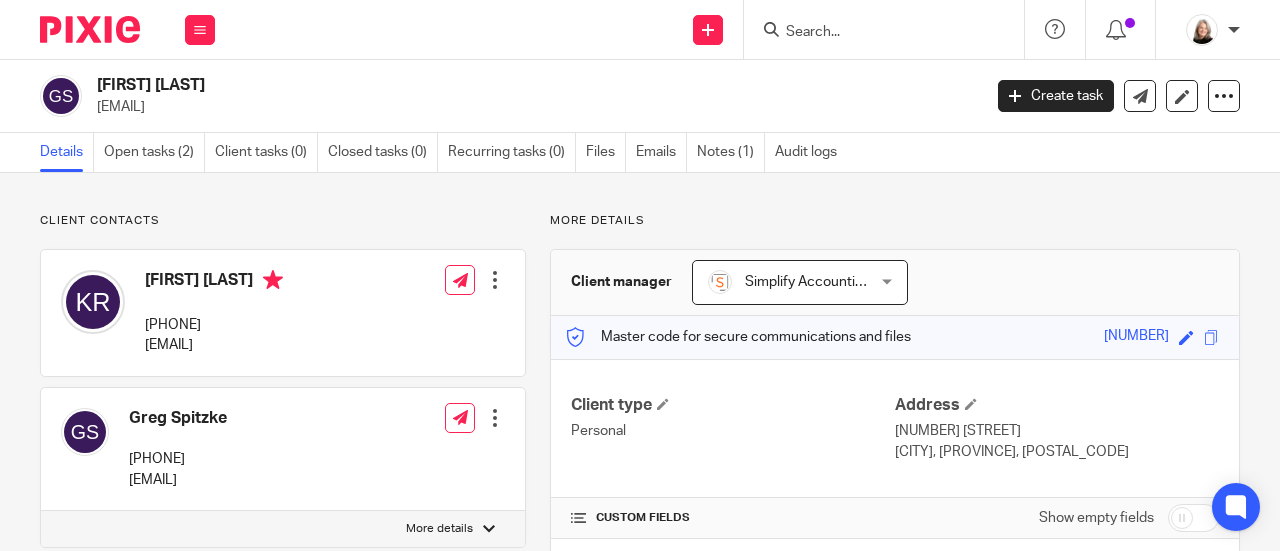 scroll, scrollTop: 0, scrollLeft: 0, axis: both 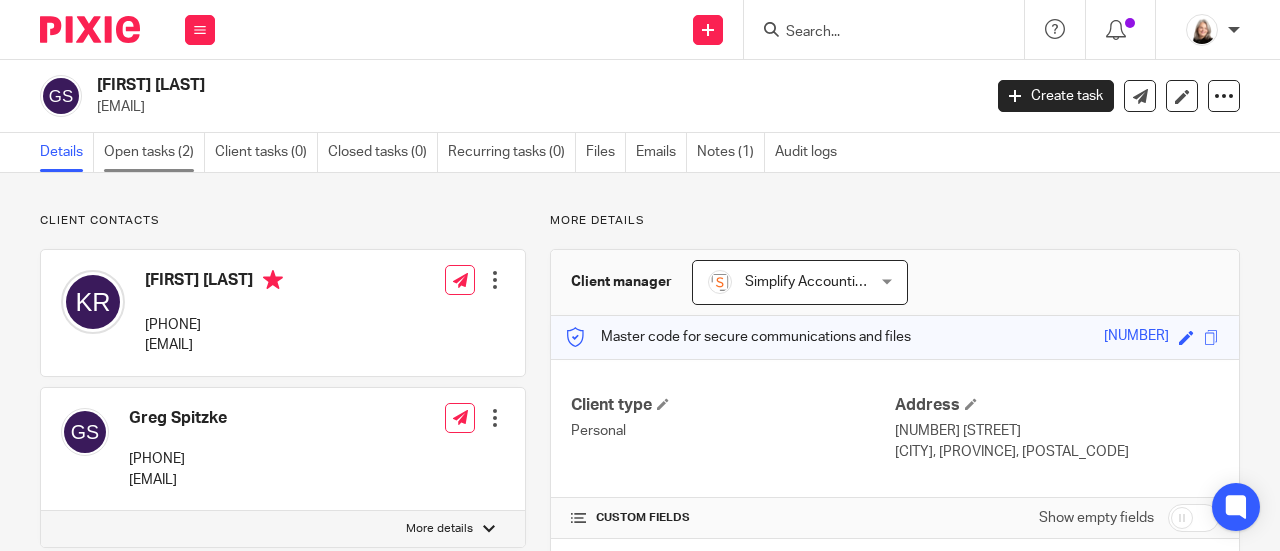 click on "Open tasks (2)" at bounding box center [154, 152] 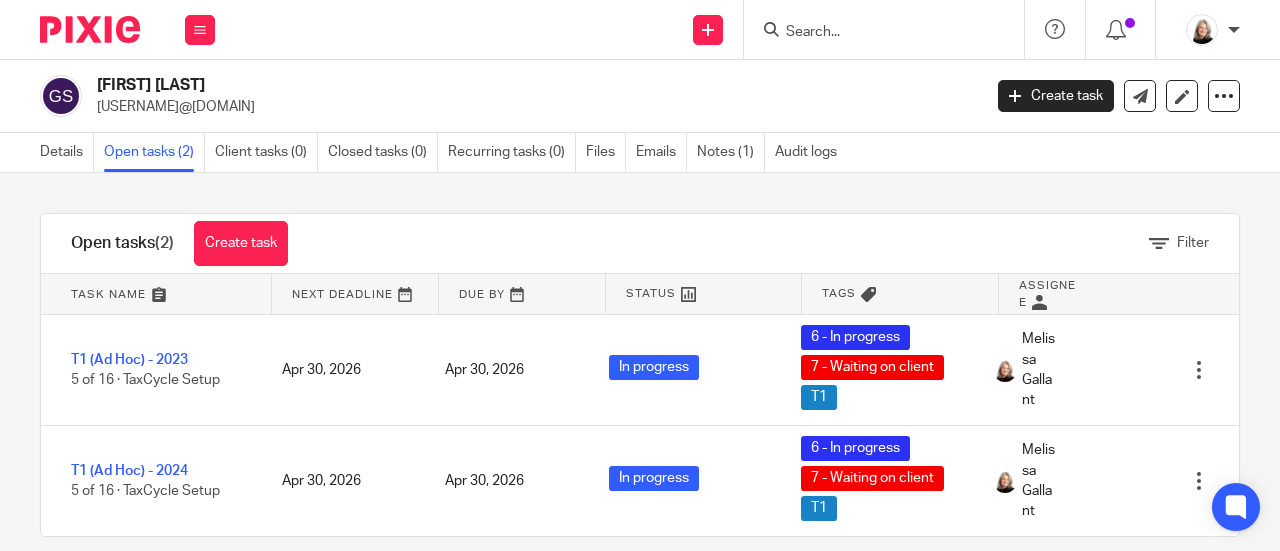 scroll, scrollTop: 0, scrollLeft: 0, axis: both 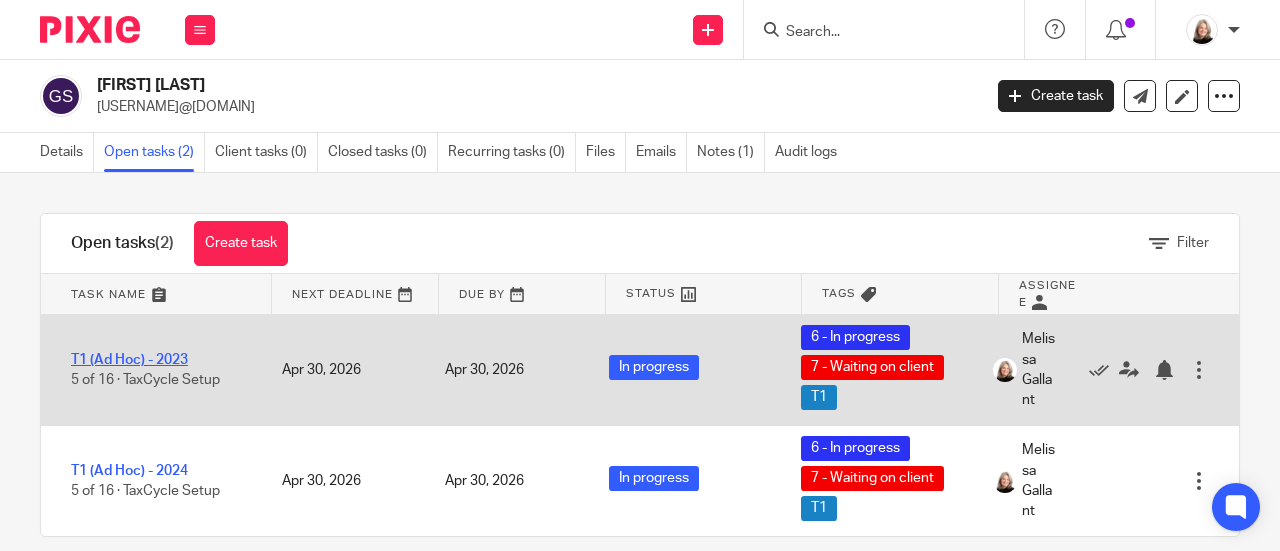 click on "T1 (Ad Hoc) - 2023" at bounding box center [129, 360] 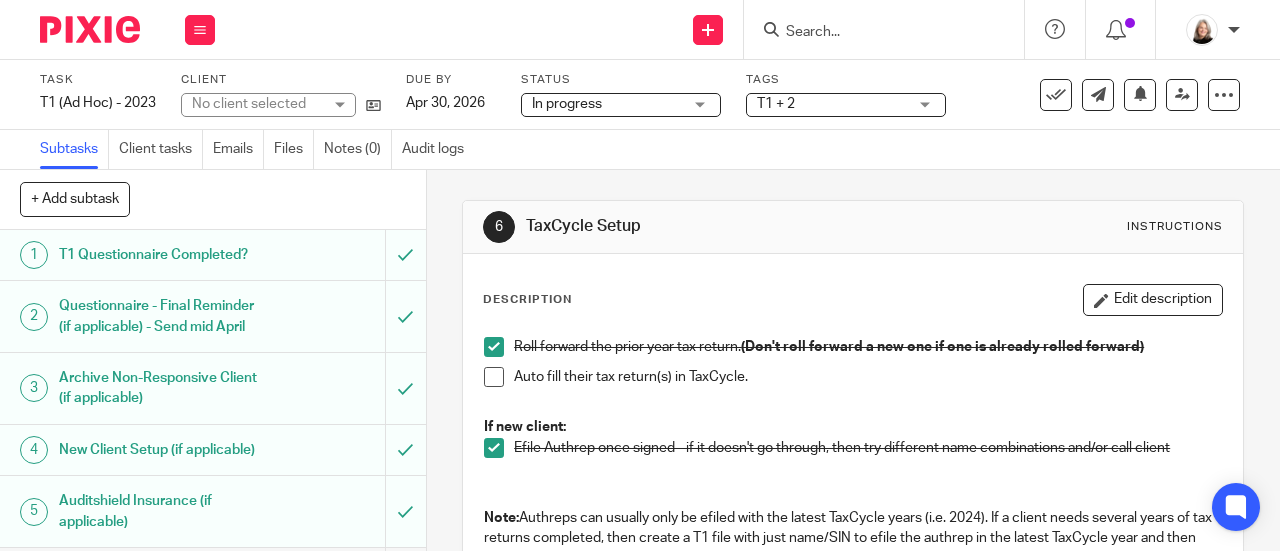scroll, scrollTop: 0, scrollLeft: 0, axis: both 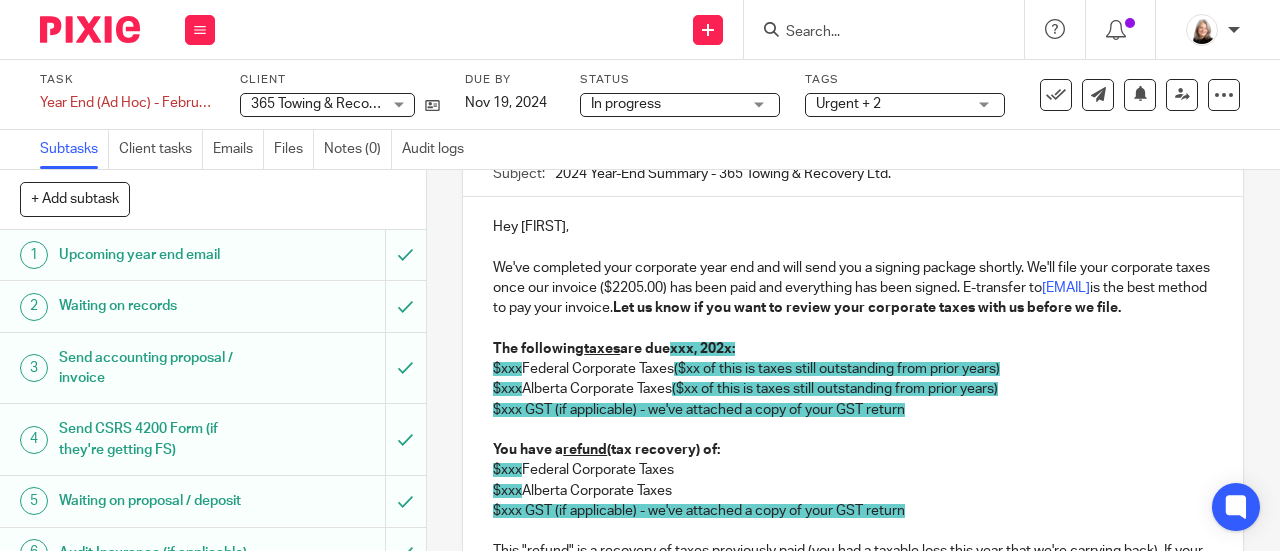 click on "We've completed your corporate year end and will send you a signing package shortly. We'll file your corporate taxes once our invoice ($2205.00) has been paid and everything has been signed. E-transfer to info@example.com is the best method to pay your invoice. Let us know if you want to review your corporate taxes with us before we file." at bounding box center (853, 288) 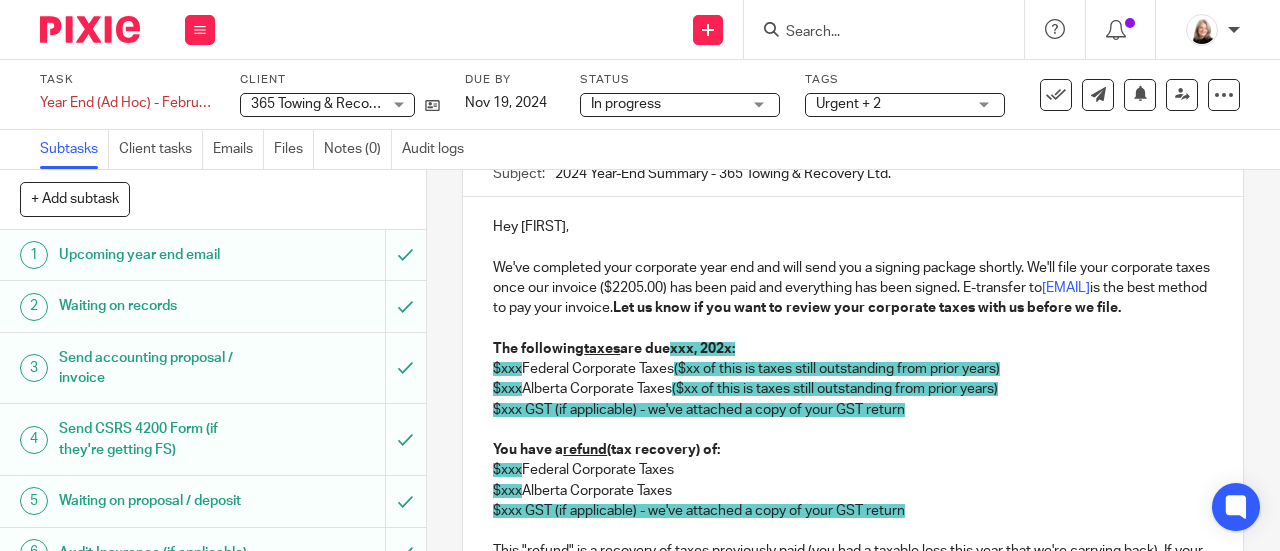 type 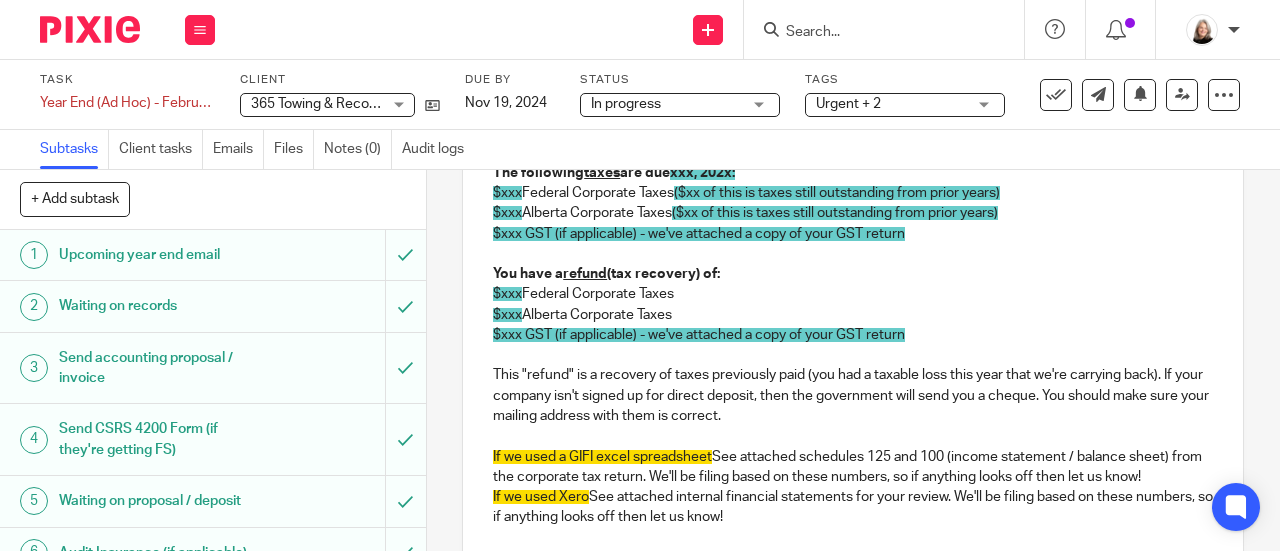 scroll, scrollTop: 400, scrollLeft: 0, axis: vertical 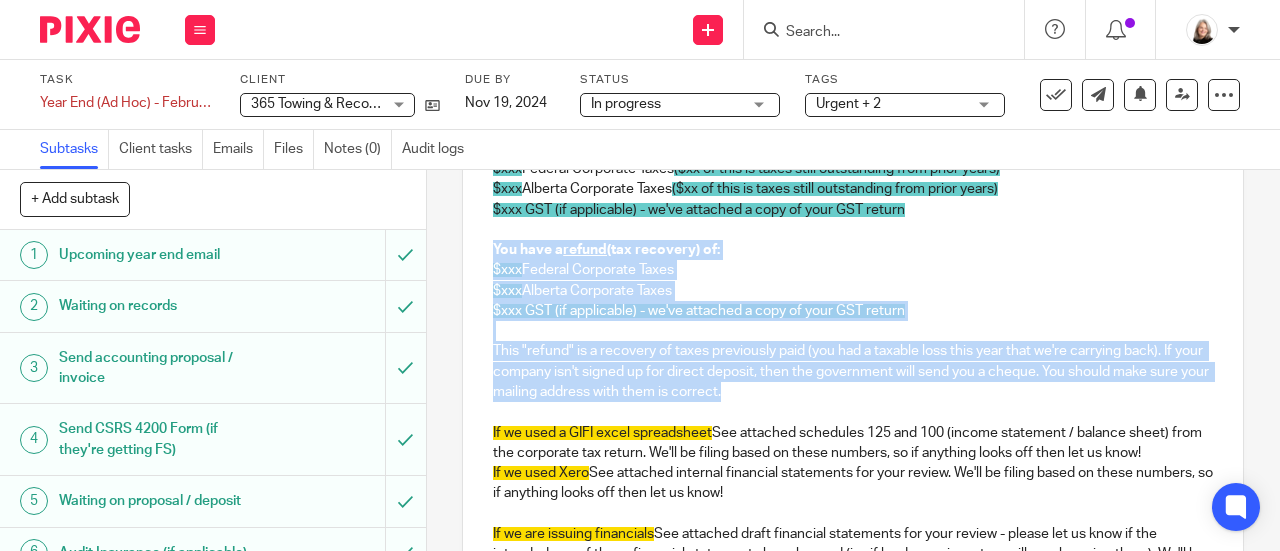 drag, startPoint x: 801, startPoint y: 423, endPoint x: 469, endPoint y: 267, distance: 366.82422 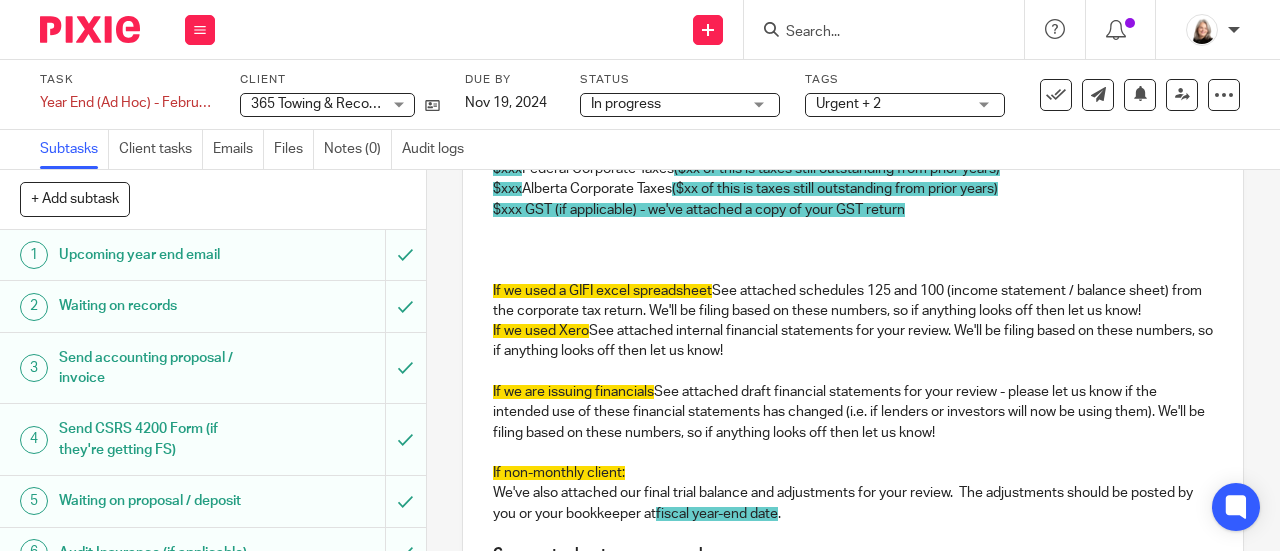 scroll, scrollTop: 225, scrollLeft: 0, axis: vertical 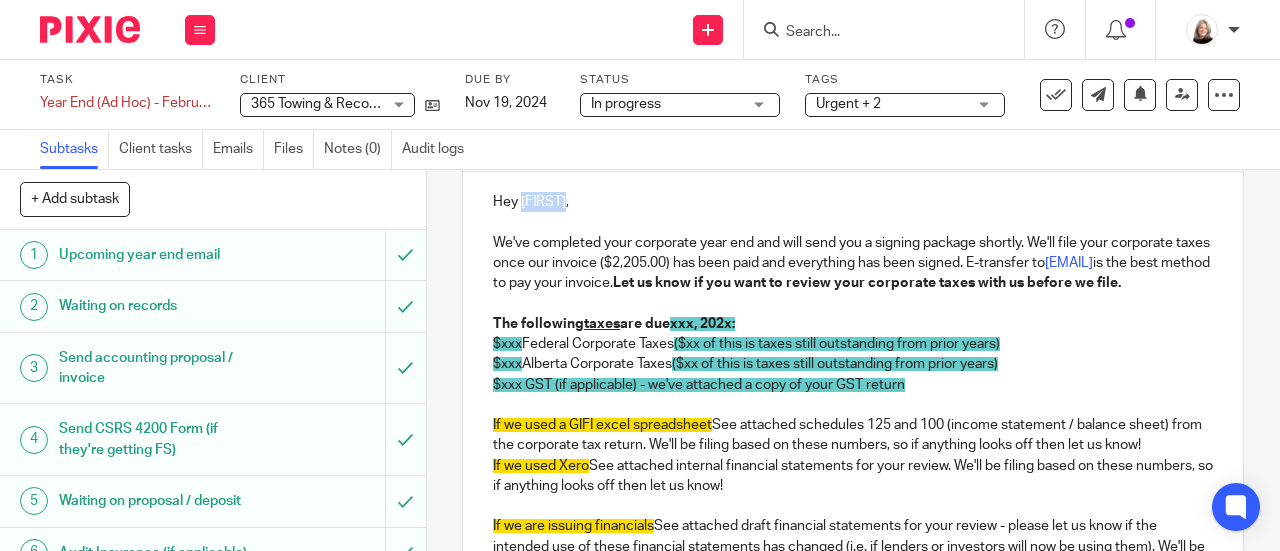 drag, startPoint x: 515, startPoint y: 208, endPoint x: 560, endPoint y: 207, distance: 45.01111 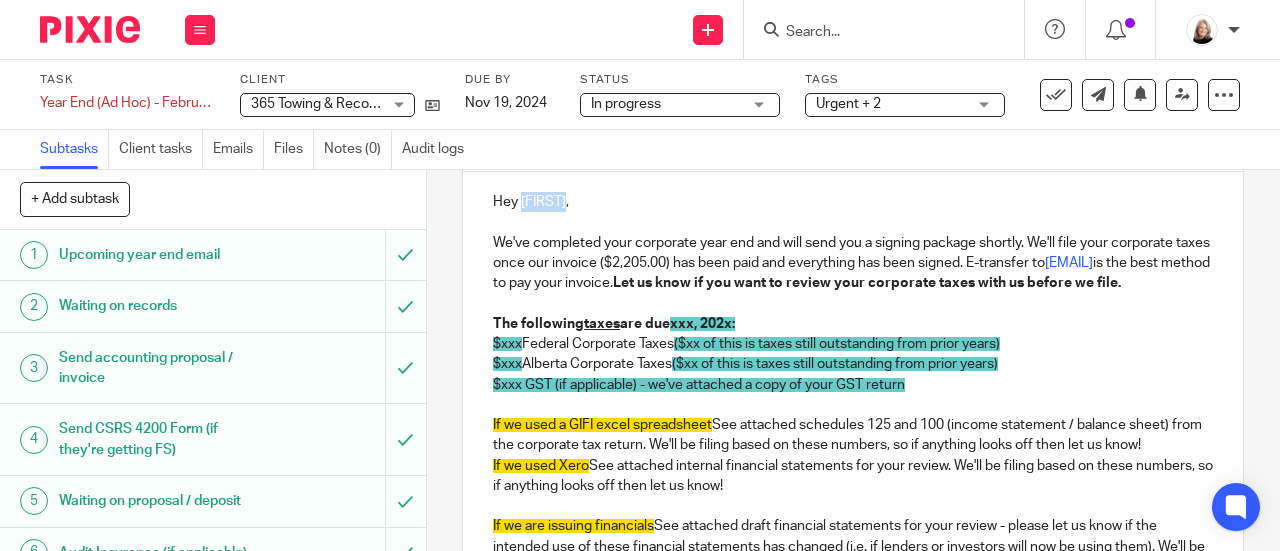 click on "Hey [FIRST]," at bounding box center (853, 202) 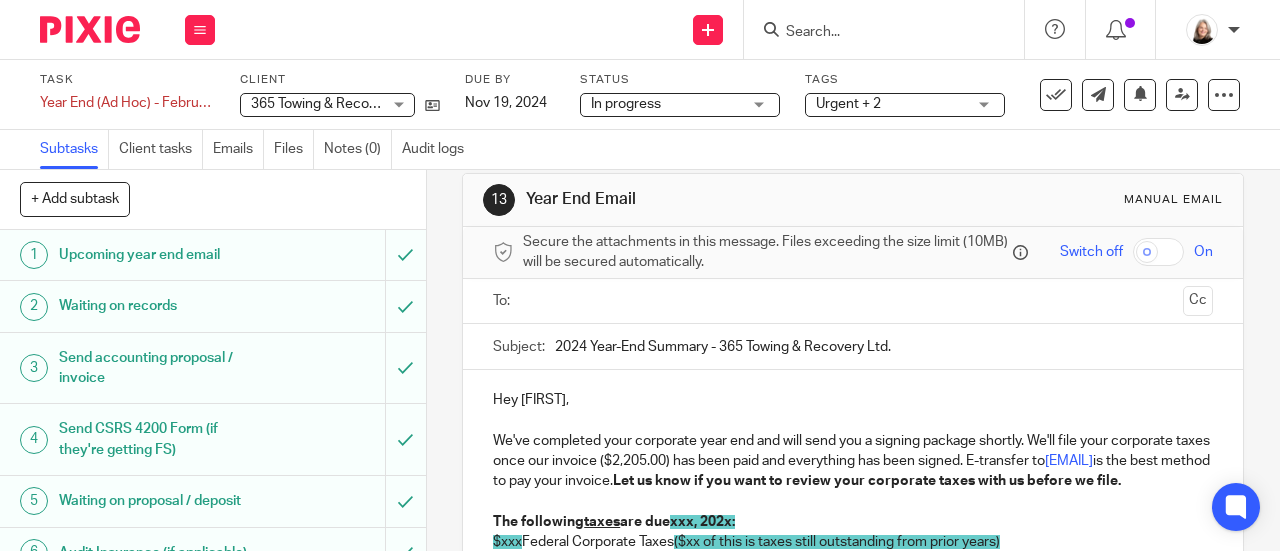 scroll, scrollTop: 25, scrollLeft: 0, axis: vertical 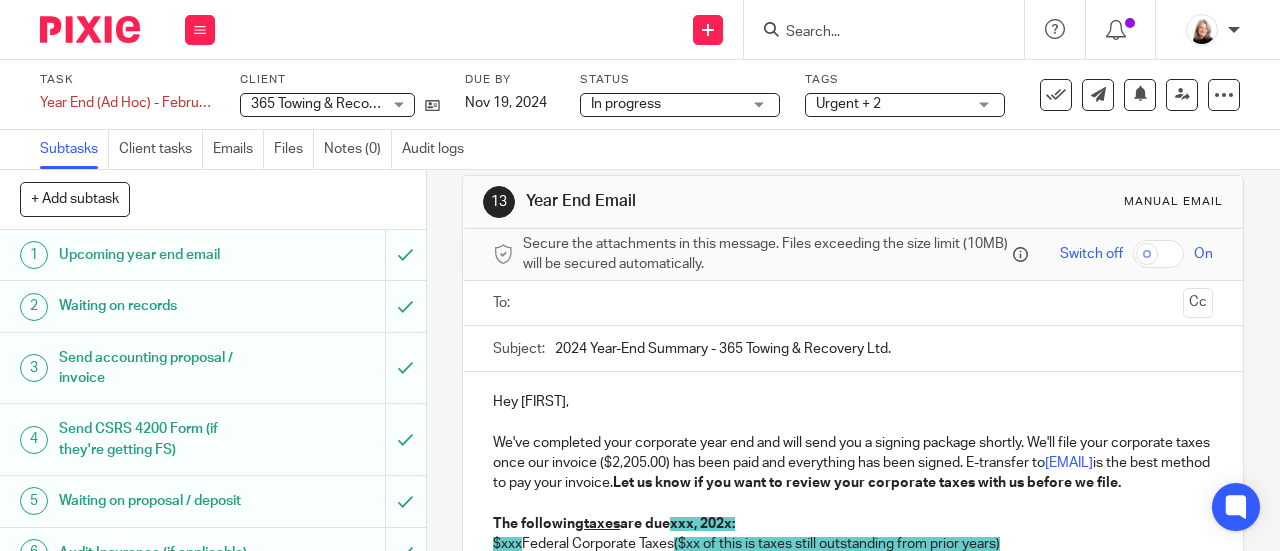 click at bounding box center [852, 303] 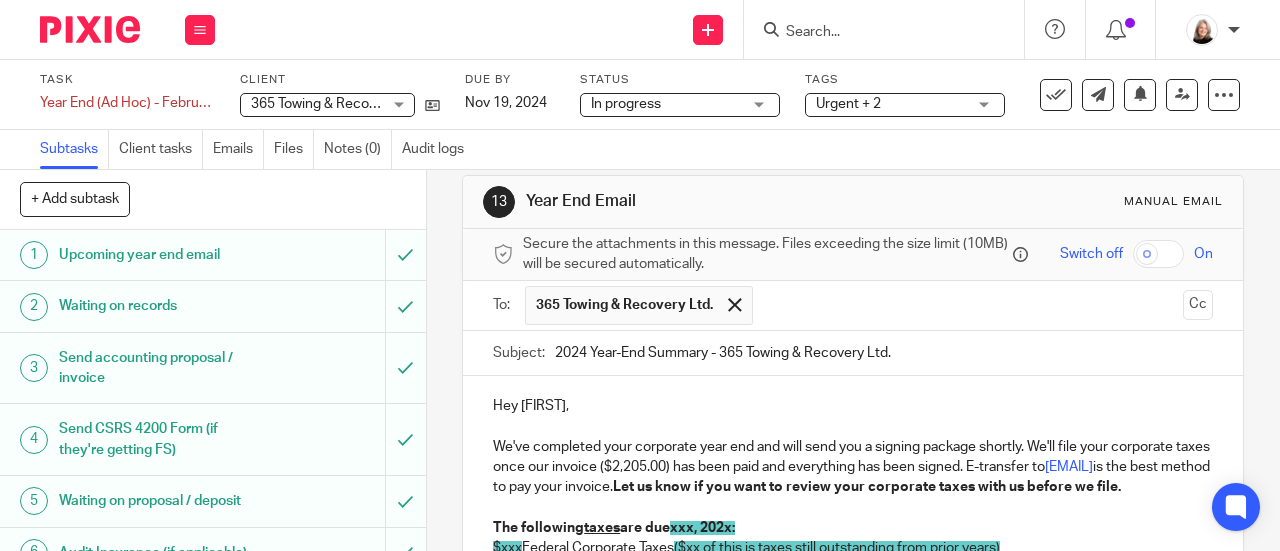 click at bounding box center (969, 305) 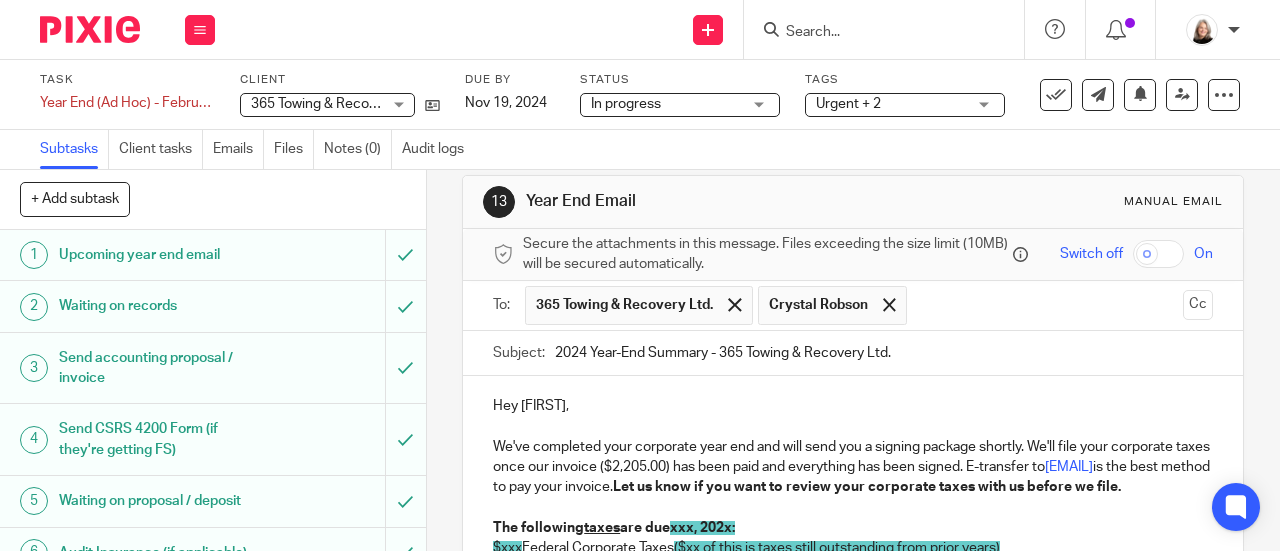 click at bounding box center [1046, 305] 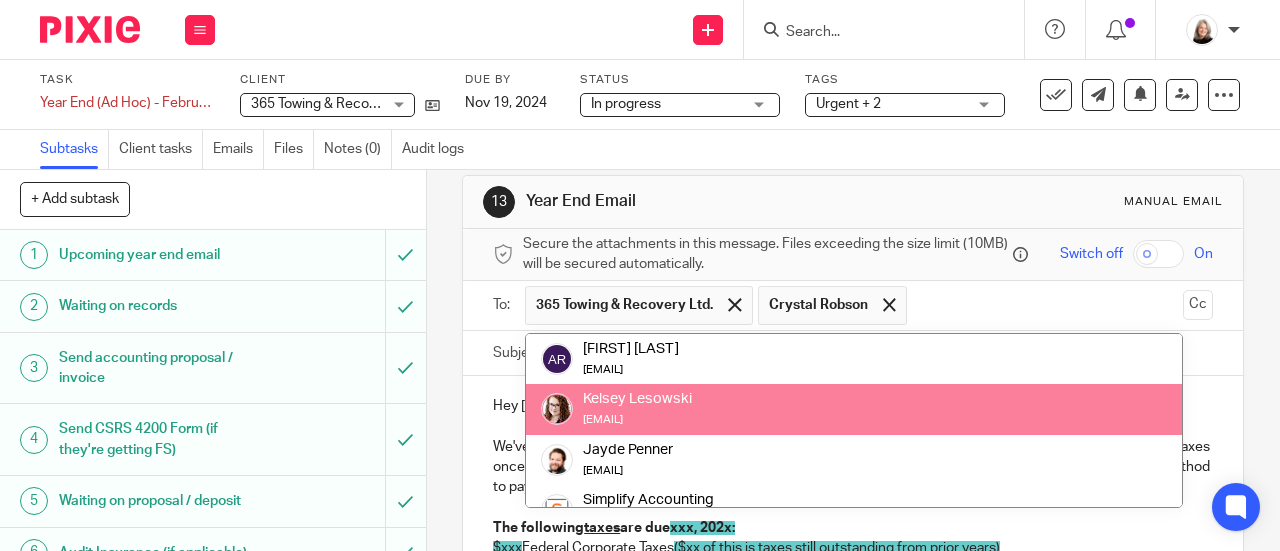 scroll, scrollTop: 100, scrollLeft: 0, axis: vertical 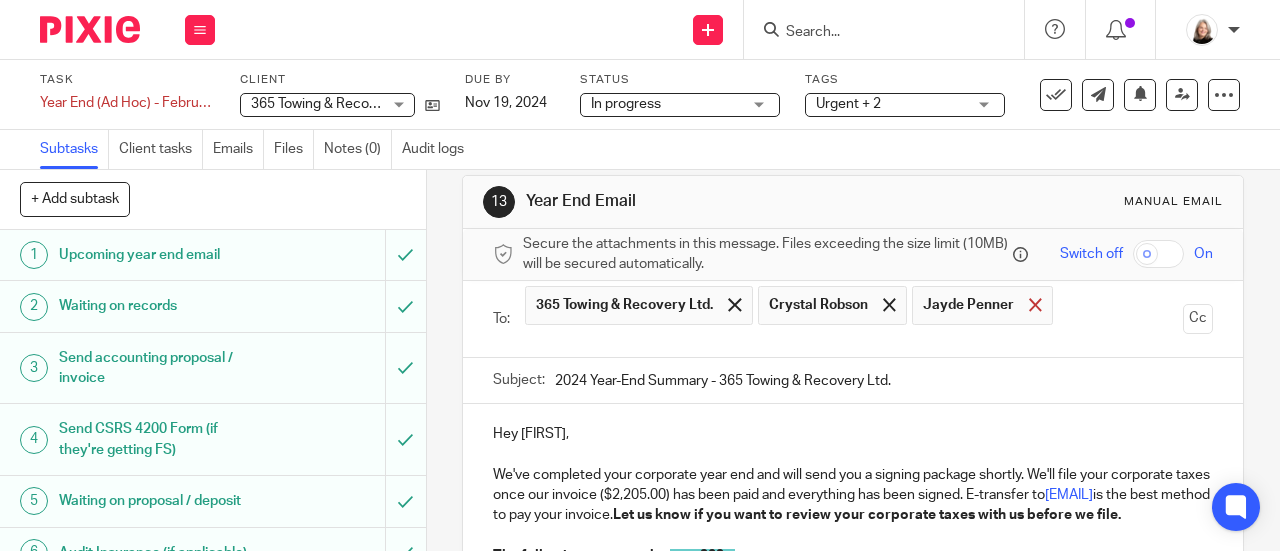 click at bounding box center [1035, 304] 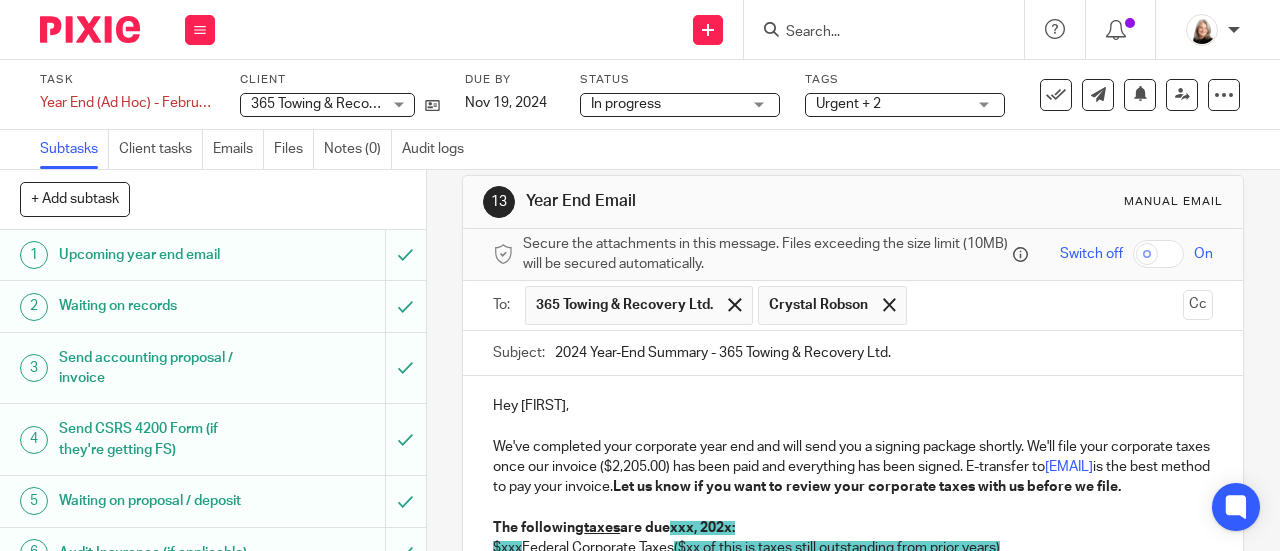 click on "To:
[COMPANY] & [COMPANY] [COMPANY]
[FIRST] [LAST]
[COMPANY] & [COMPANY] [COMPANY] [FIRST] [LAST]
Cc" at bounding box center (853, 306) 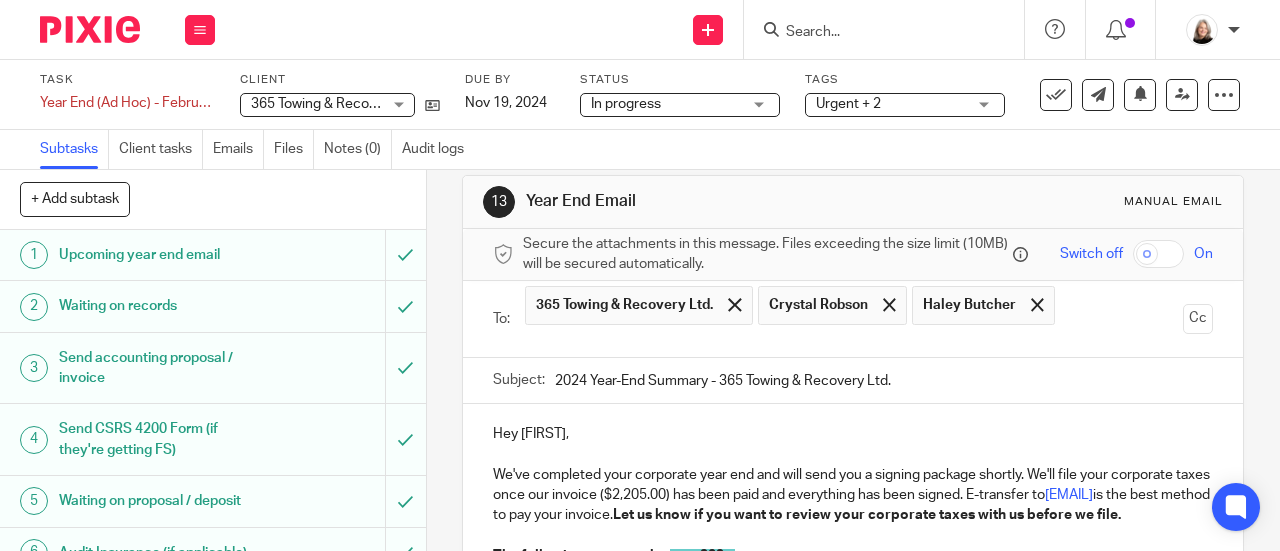 click at bounding box center [852, 341] 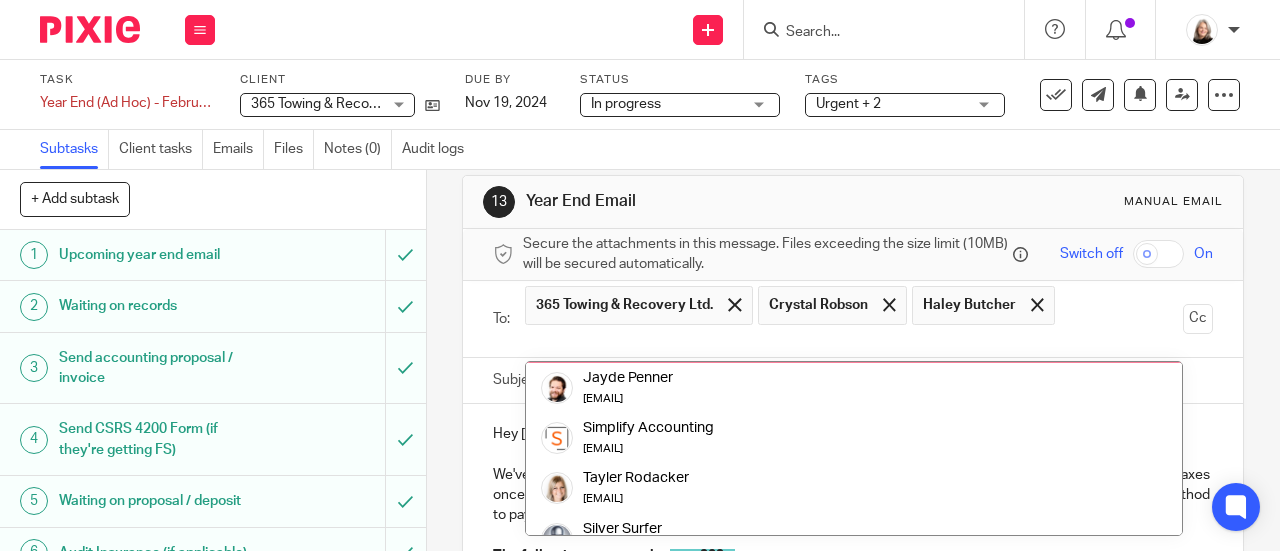 scroll, scrollTop: 50, scrollLeft: 0, axis: vertical 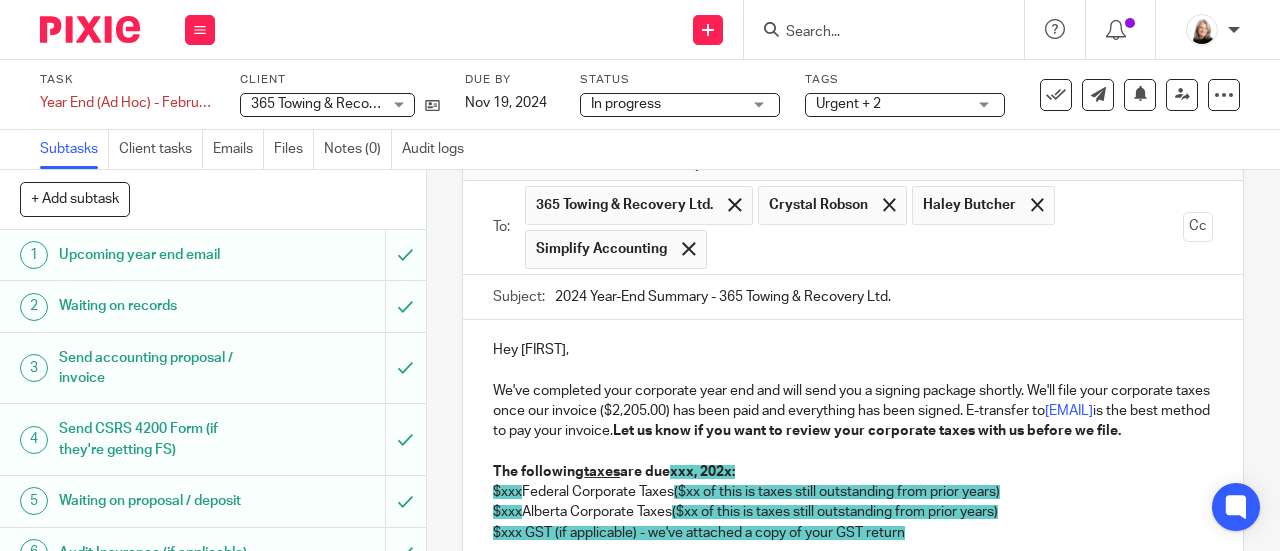 click on "We've completed your corporate year end and will send you a signing package shortly. We'll file your corporate taxes once our invoice ($2,205.00) has been paid and everything has been signed. E-transfer to [EMAIL] is the best method to pay your invoice. Let us know if you want to review your corporate taxes with us before we file." at bounding box center (853, 411) 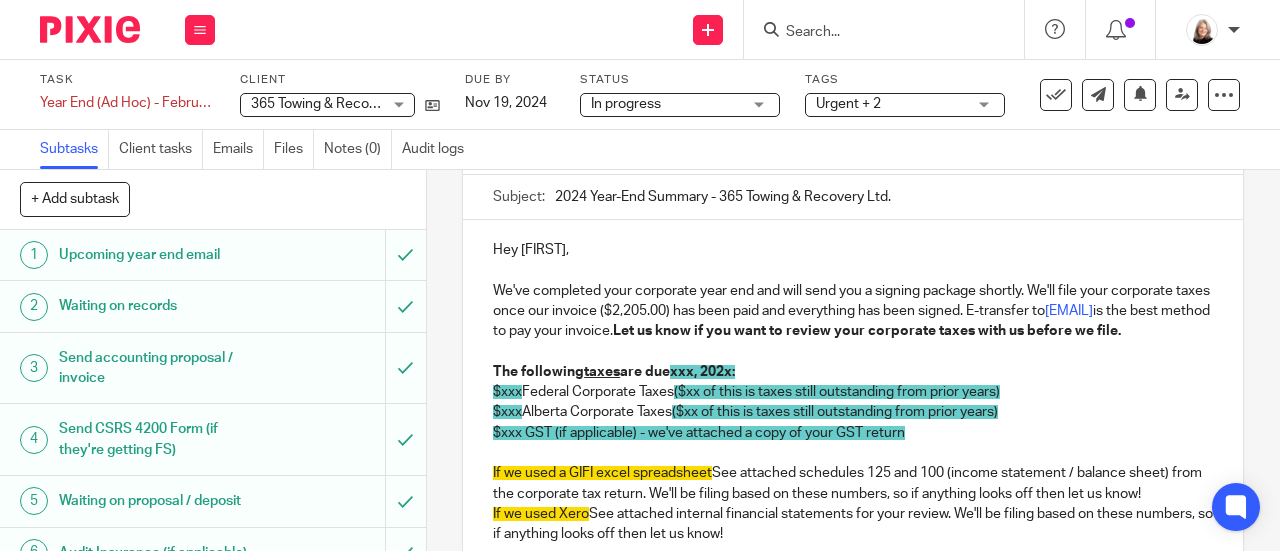 scroll, scrollTop: 325, scrollLeft: 0, axis: vertical 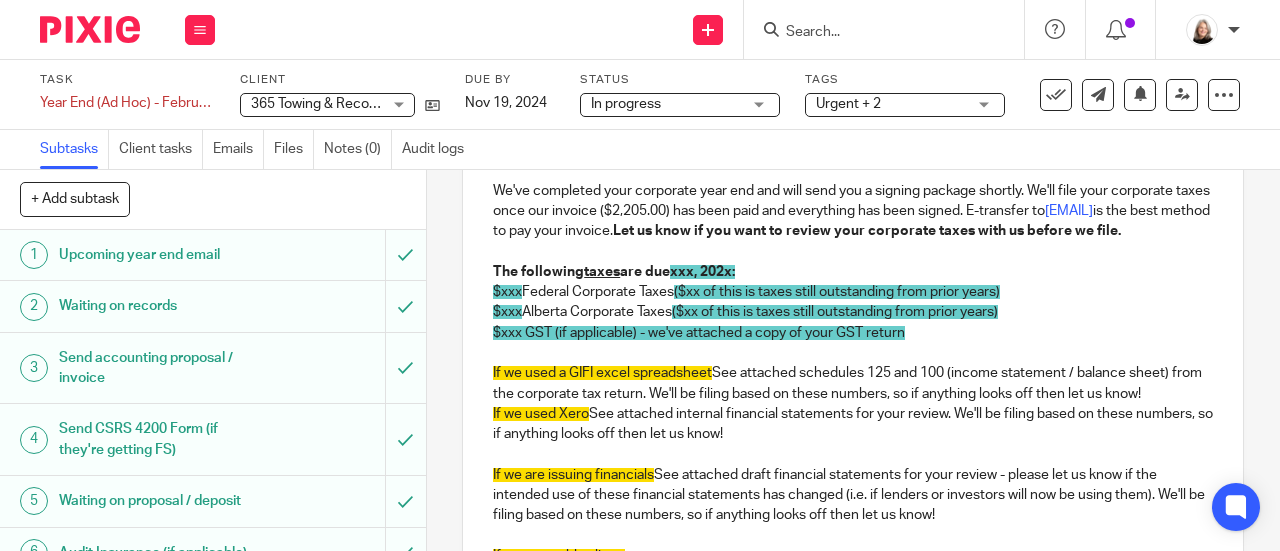 click on "If we used a GIFI excel spreadsheet  See attached schedules 125 and 100 (income statement / balance sheet) from the corporate tax return. We'll be filing based on these numbers, so if anything looks off then let us know!" at bounding box center [853, 383] 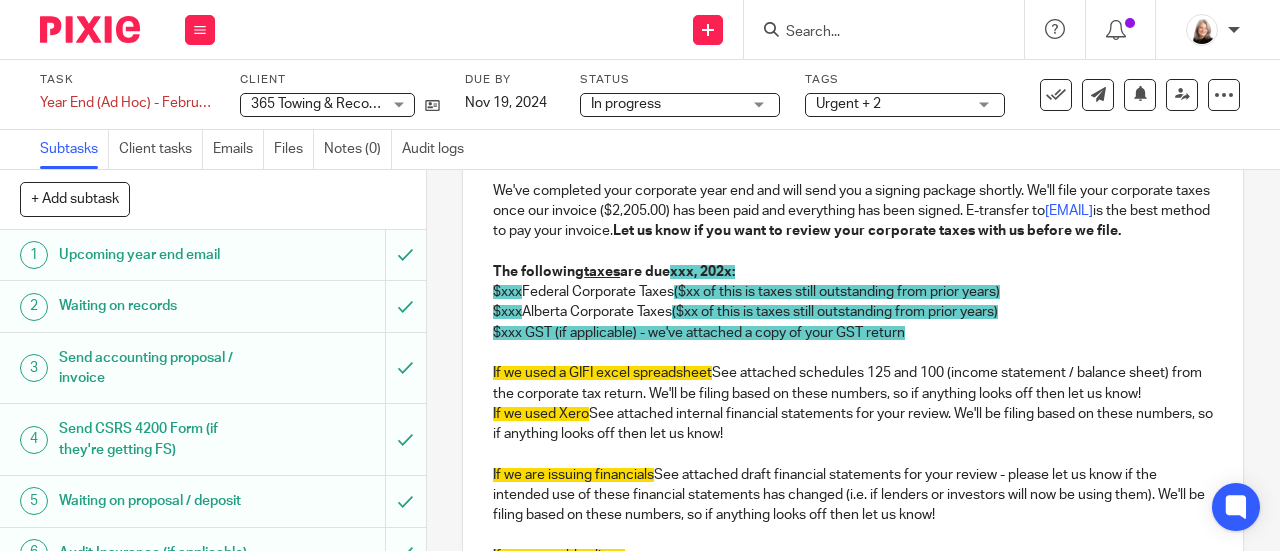 click on "Hey [FIRST], We've completed your corporate year end and will send you a signing package shortly. We'll file your corporate taxes once our invoice ($2,205.00) has been paid and everything has been signed. E-transfer to [EMAIL] is the best method to pay your invoice. Let us know if you want to review your corporate taxes with us before we file. The following taxes are due xxx, 202x: $xxx Federal Corporate Taxes ($xx of this is taxes still outstanding from prior years) $xxx Alberta Corporate Taxes ($xx of this is taxes still outstanding from prior years) $xxx GST (if applicable) - we've attached a copy of your GST return If we used a GIFI excel spreadsheet See attached schedules 125 and 100 (income statement / balance sheet) from the corporate tax return. We'll be filing based on these numbers, so if anything looks off then let us know! If we used Xero If we are issuing financials If non-monthly client: fiscal year-end date . Comments about your year-end: $xx $xx" at bounding box center (853, 725) 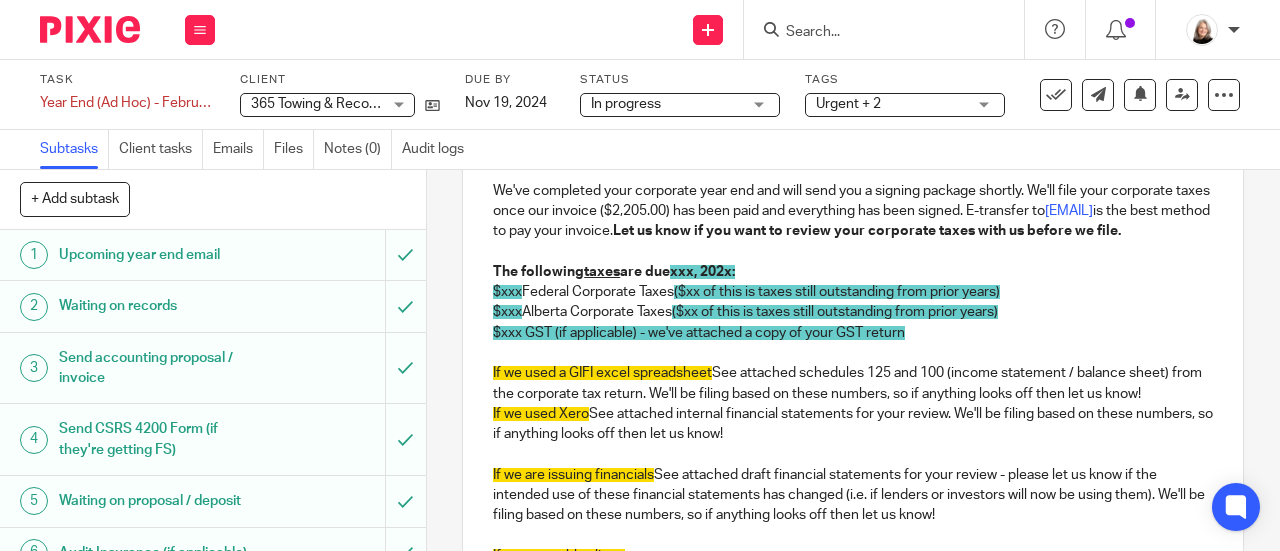 drag, startPoint x: 587, startPoint y: 441, endPoint x: 486, endPoint y: 404, distance: 107.563934 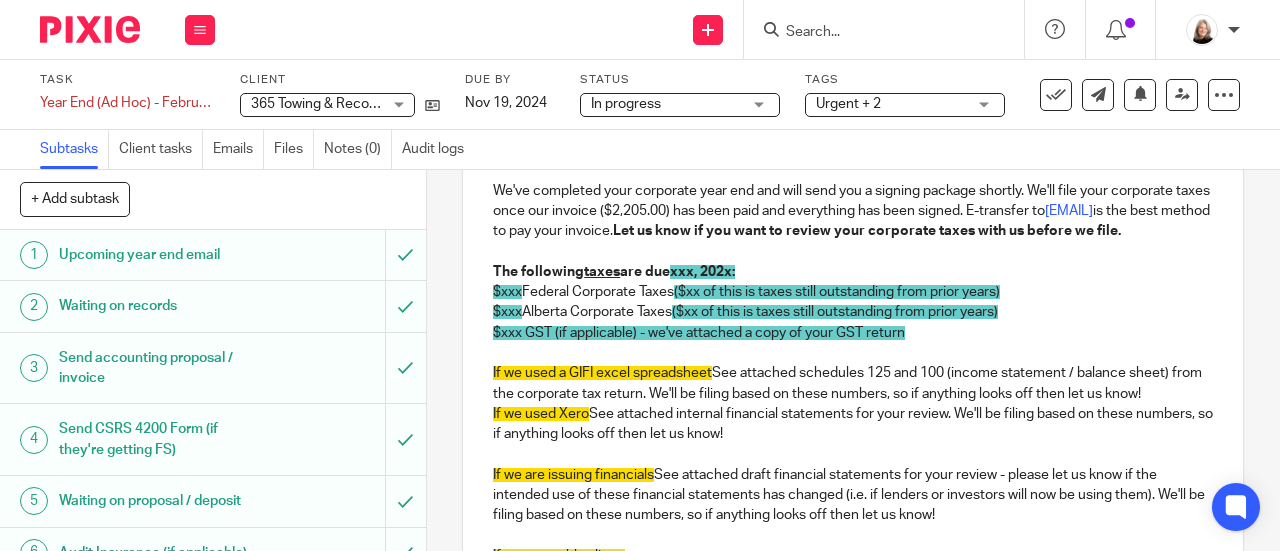 click on "Hey [FIRST], We've completed your corporate year end and will send you a signing package shortly. We'll file your corporate taxes once our invoice ($2,205.00) has been paid and everything has been signed. E-transfer to [EMAIL] is the best method to pay your invoice. Let us know if you want to review your corporate taxes with us before we file. The following taxes are due xxx, 202x: $xxx Federal Corporate Taxes ($xx of this is taxes still outstanding from prior years) $xxx Alberta Corporate Taxes ($xx of this is taxes still outstanding from prior years) $xxx GST (if applicable) - we've attached a copy of your GST return If we used a GIFI excel spreadsheet See attached schedules 125 and 100 (income statement / balance sheet) from the corporate tax return. We'll be filing based on these numbers, so if anything looks off then let us know! If we used Xero If we are issuing financials If non-monthly client: fiscal year-end date . Comments about your year-end: $xx $xx" at bounding box center (853, 725) 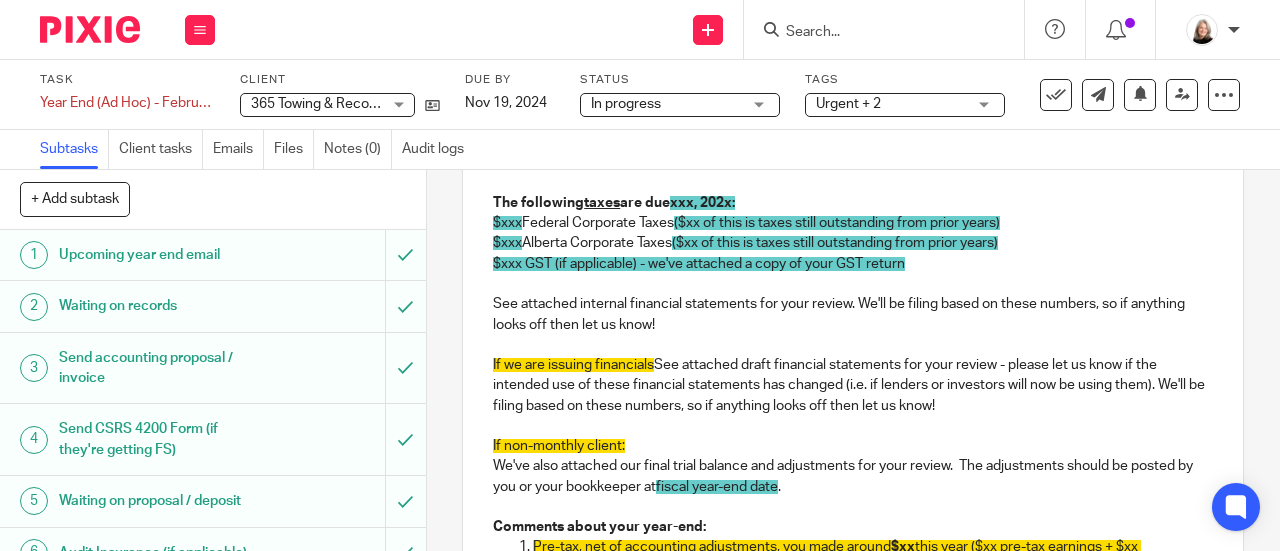 scroll, scrollTop: 425, scrollLeft: 0, axis: vertical 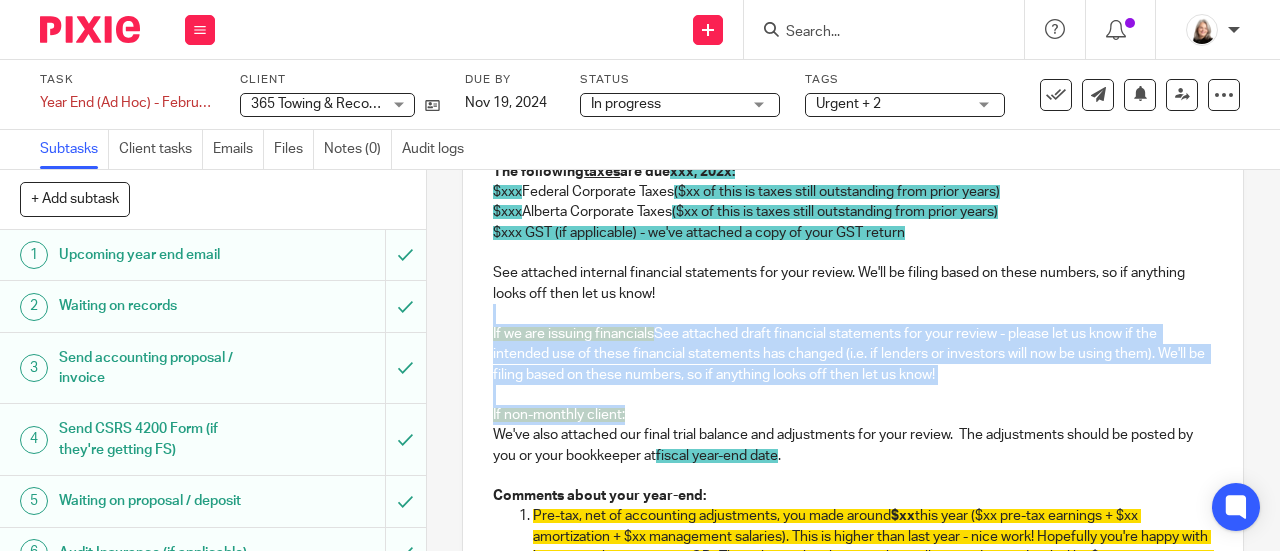 drag, startPoint x: 632, startPoint y: 445, endPoint x: 472, endPoint y: 349, distance: 186.59045 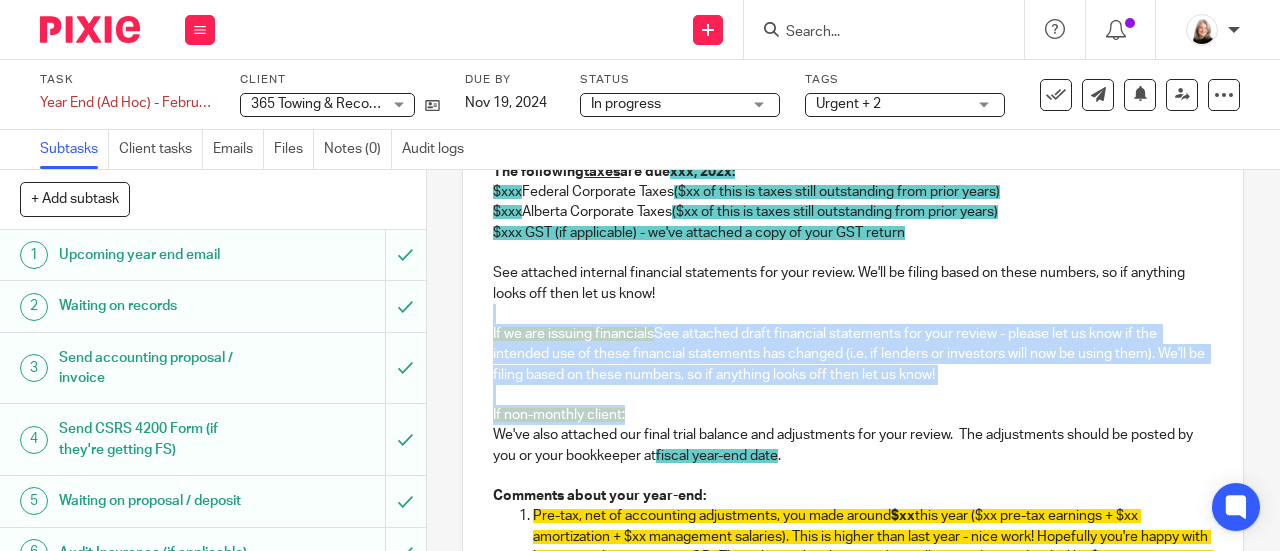 click on "Hey [FIRST], We've completed your corporate year end and will send you a signing package shortly.  We'll file your corporate taxes once our invoice ($2,205.00) has been paid and everything has been signed. E-transfer to  [EMAIL]  is the best method to pay your invoice.  Let us know if you want to review your corporate taxes with us before we file. The following  taxes  are due  xxx, 202x: $xxx   Federal Corporate Taxes  ($xx of this is taxes still outstanding from prior years) $xxx   Alberta Corporate Taxes  ($xx of this is taxes still outstanding from prior years) $xxx GST (if applicable) - we've attached a copy of your GST return See attached internal financial statements for your review. We'll be filing based on these numbers, so if anything looks off then let us know!  If we are issuing financials  If non-monthly client: We've also attached our final trial balance and adjustments for your review.  The adjustments should be posted by you or your bookkeeper at  [DATE]  .  $xx  $xx  xxx" at bounding box center [853, 605] 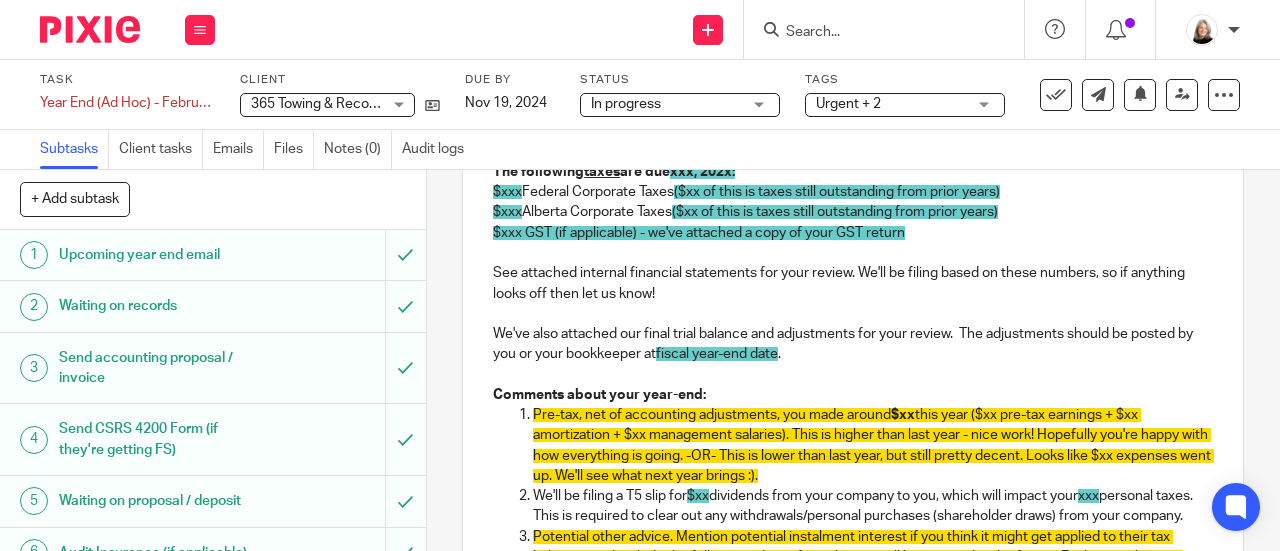 click on "We've also attached our final trial balance and adjustments for your review. The adjustments should be posted by you or your bookkeeper at fiscal year-end date." at bounding box center (853, 344) 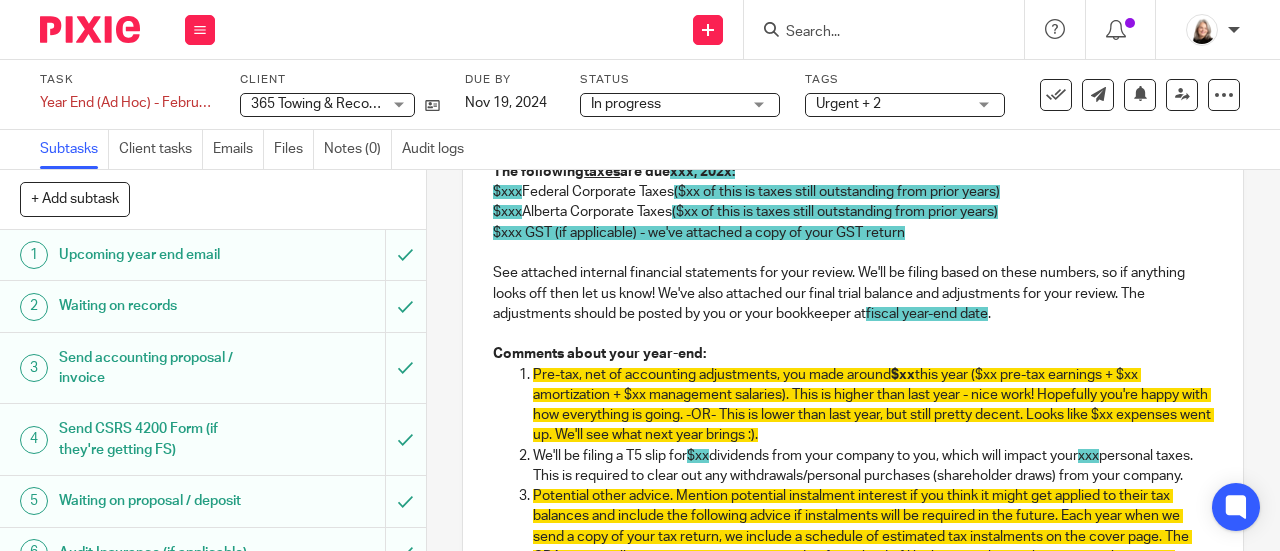 drag, startPoint x: 1006, startPoint y: 338, endPoint x: 1126, endPoint y: 325, distance: 120.70211 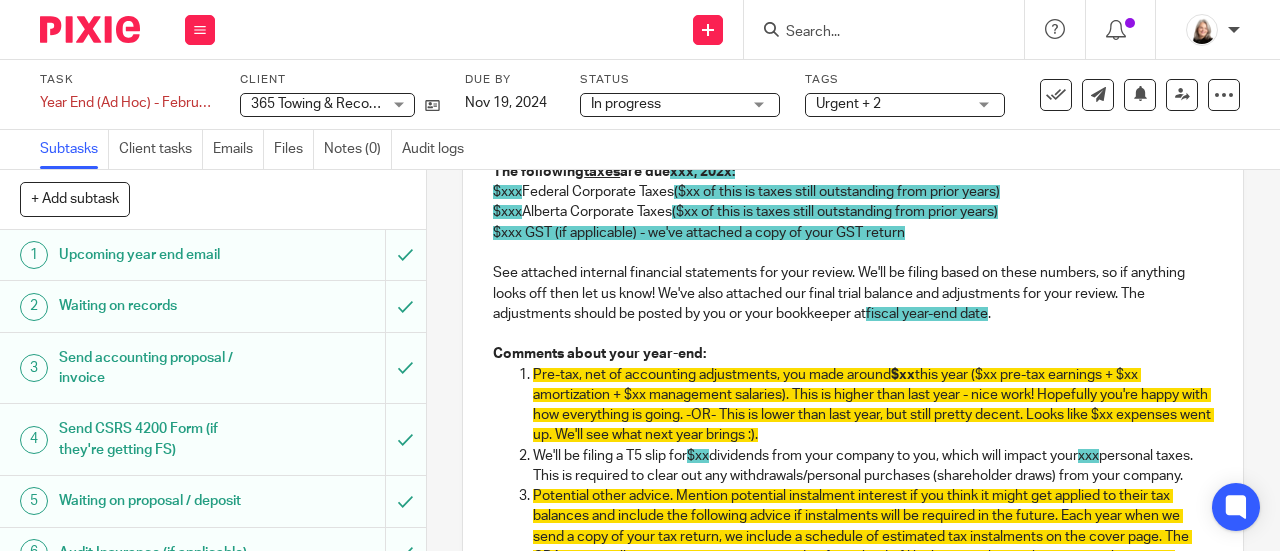 click on "See attached internal financial statements for your review. We'll be filing based on these numbers, so if anything looks off then let us know! We've also attached our final trial balance and adjustments for your review. The adjustments should be posted by you or your bookkeeper at fiscal year-end date." at bounding box center [853, 293] 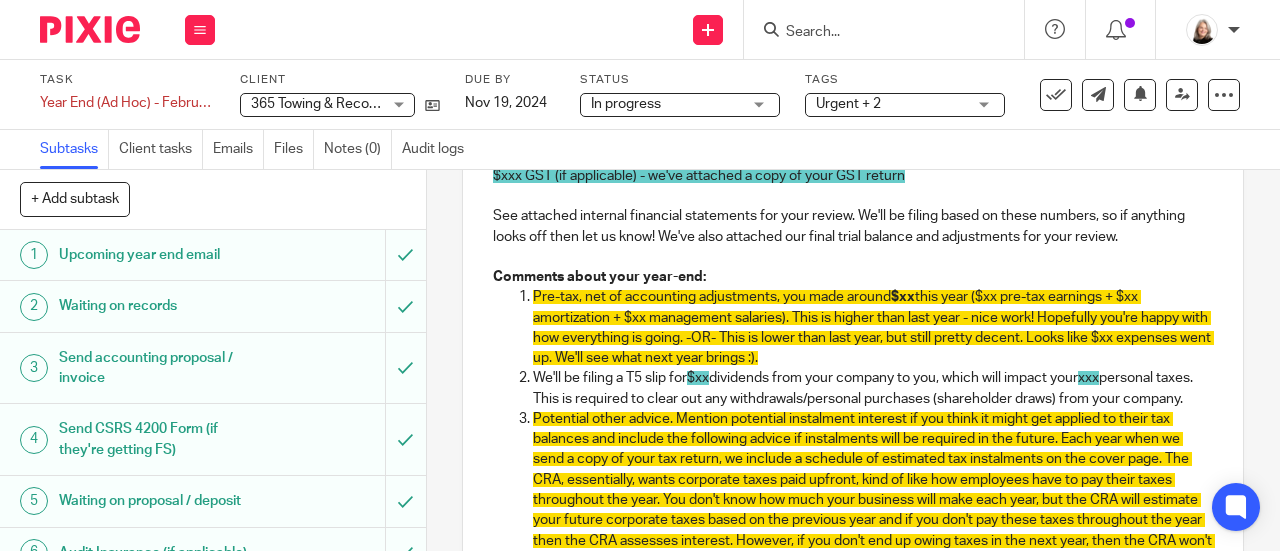 scroll, scrollTop: 525, scrollLeft: 0, axis: vertical 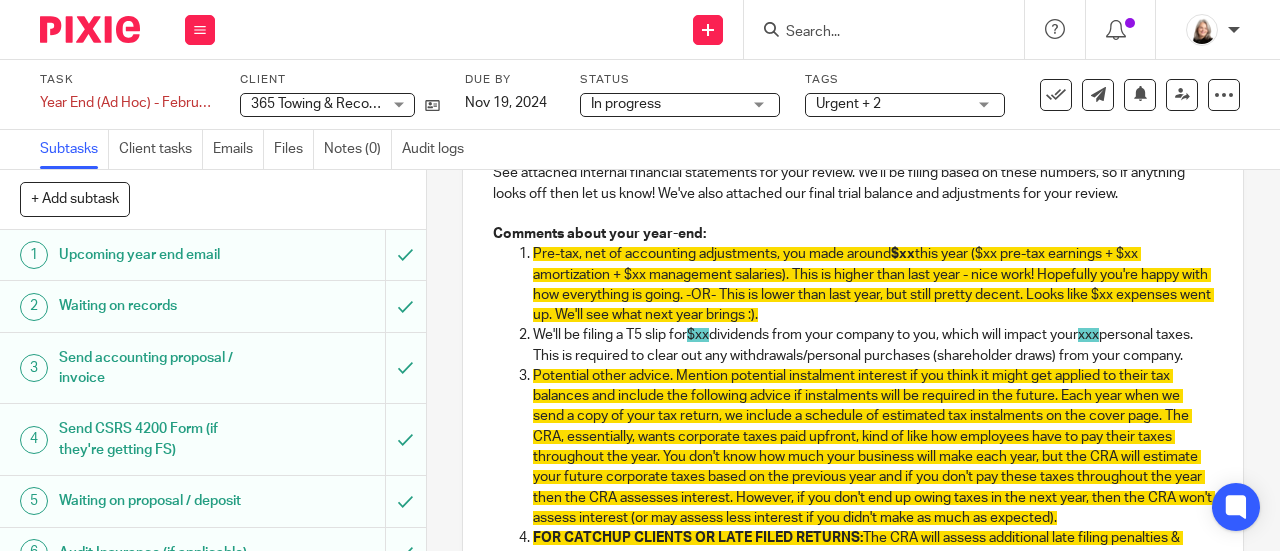 drag, startPoint x: 622, startPoint y: 400, endPoint x: 520, endPoint y: 366, distance: 107.51744 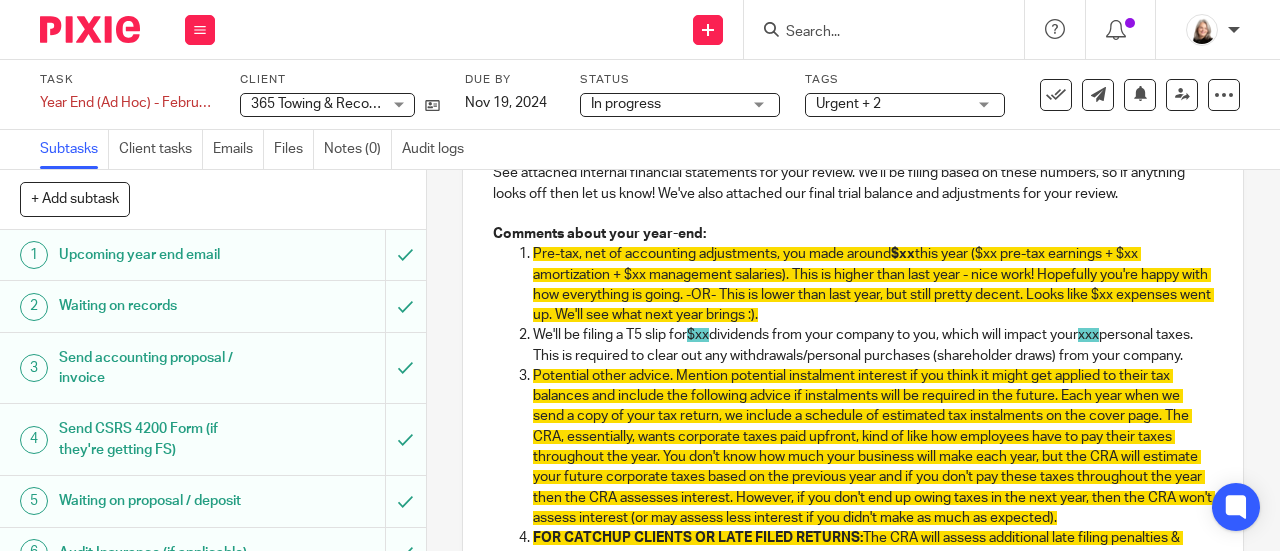 click on "We'll be filing a T5 slip for  $xx  dividends from your company to you, which will impact your  xxx  personal taxes.  This is required to clear out any withdrawals/personal purchases (shareholder draws) from your company." at bounding box center [873, 345] 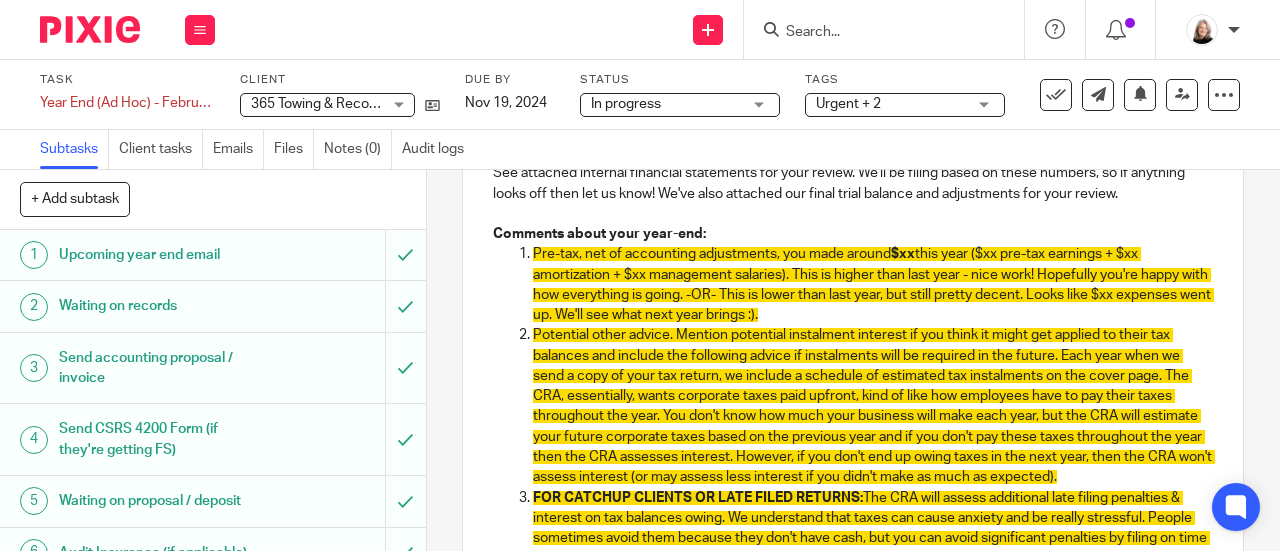 click on "Potential other advice. Mention potential instalment interest if you think it might get applied to their tax balances and include the following advice if instalments will be required in the future. Each year when we send a copy of your tax return, we include a schedule of estimated tax instalments on the cover page. The CRA, essentially, wants corporate taxes paid upfront, kind of like how employees have to pay their taxes throughout the year. You don't know how much your business will make each year, but the CRA will estimate your future corporate taxes based on the previous year and if you don't pay these taxes throughout the year then the CRA assesses interest. However, if you don't end up owing taxes in the next year, then the CRA won't assess interest (or may assess less interest if you didn't make as much as expected)." at bounding box center [874, 406] 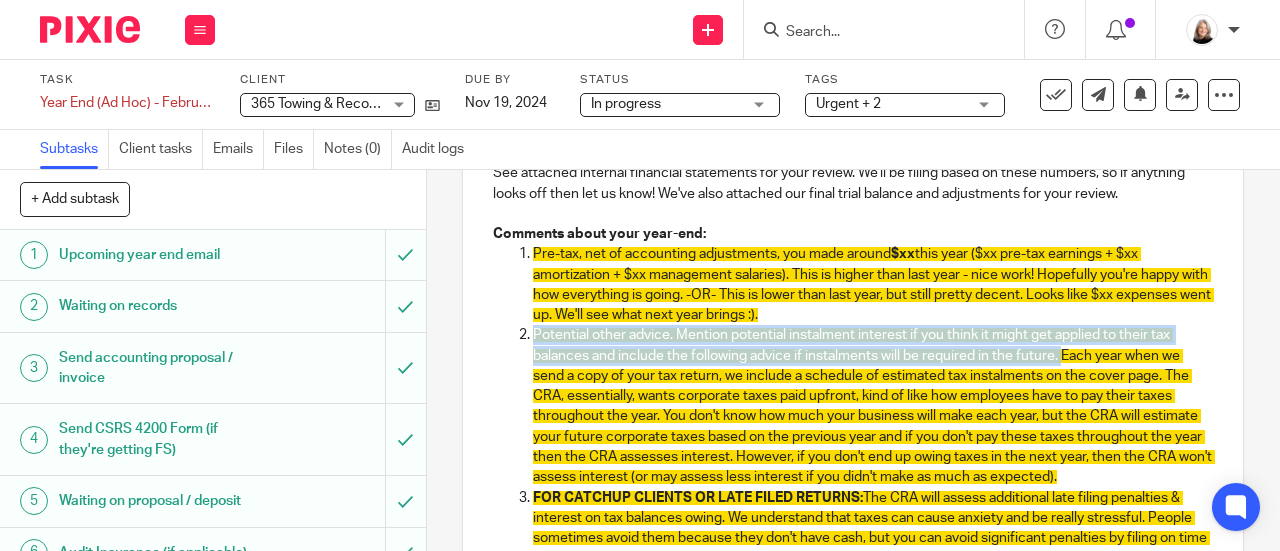 drag, startPoint x: 1058, startPoint y: 379, endPoint x: 498, endPoint y: 363, distance: 560.2285 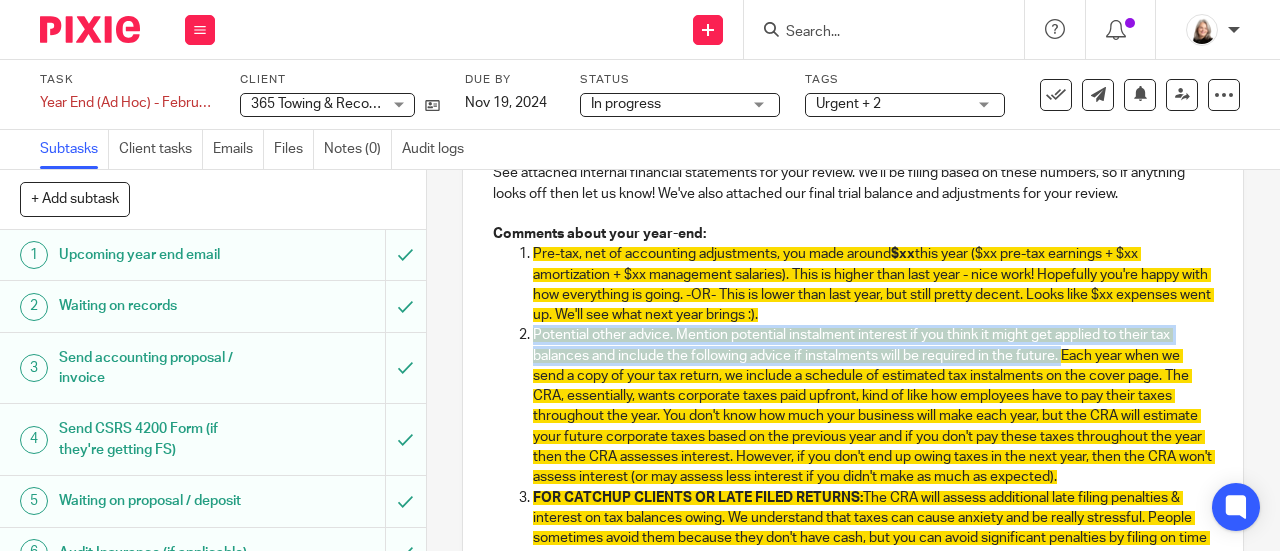 click on "Pre-tax, net of accounting adjustments, you made around  $xx  this year ($xx pre-tax earnings + $xx amortization + $xx management salaries). This is higher than last year - nice work! Hopefully you're happy with how everything is going. -OR- This is lower than last year, but still pretty decent. Looks like $xx expenses went up. We'll see what next year brings :). FOR CATCHUP CLIENTS OR LATE FILED RETURNS:  The CRA will assess additional late filing penalties & interest on tax balances owing. We understand that taxes can cause anxiety and be really stressful. People sometimes avoid them because they don't have cash, but you can avoid significant penalties by filing on time and can work with the CRA on a payment plan. Now that you're caught up, we can file on time every year as long as we get records on time. We'll send some reminders when your year end rolls around again. However,  as an alternative to a once-a-year type service, I'd recommend that you set up a monthly cloud accounting plan" at bounding box center (853, 467) 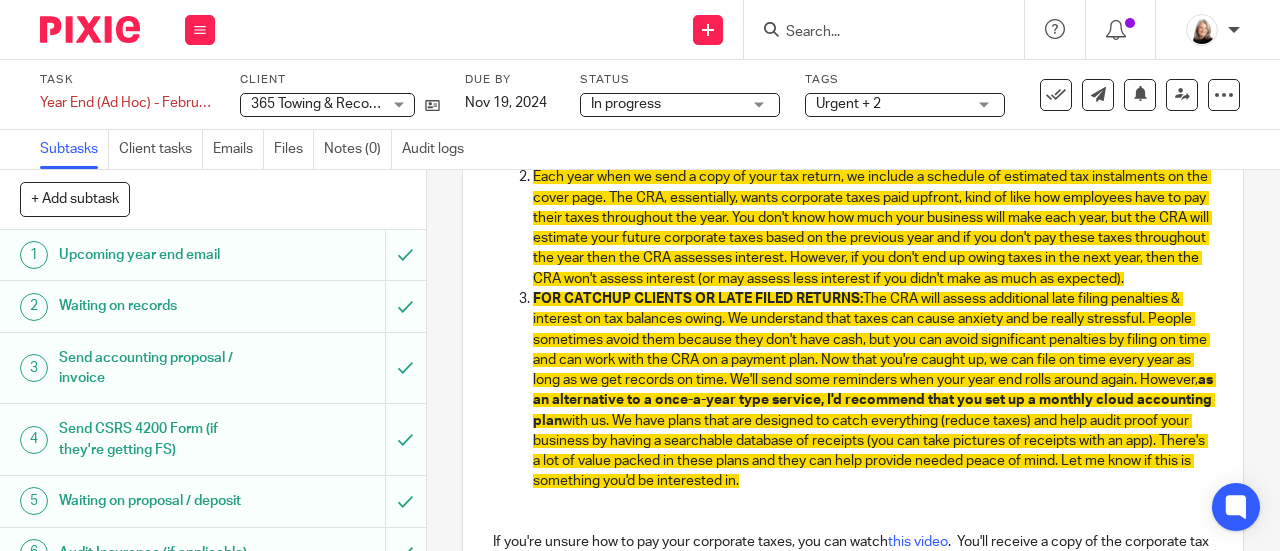 scroll, scrollTop: 725, scrollLeft: 0, axis: vertical 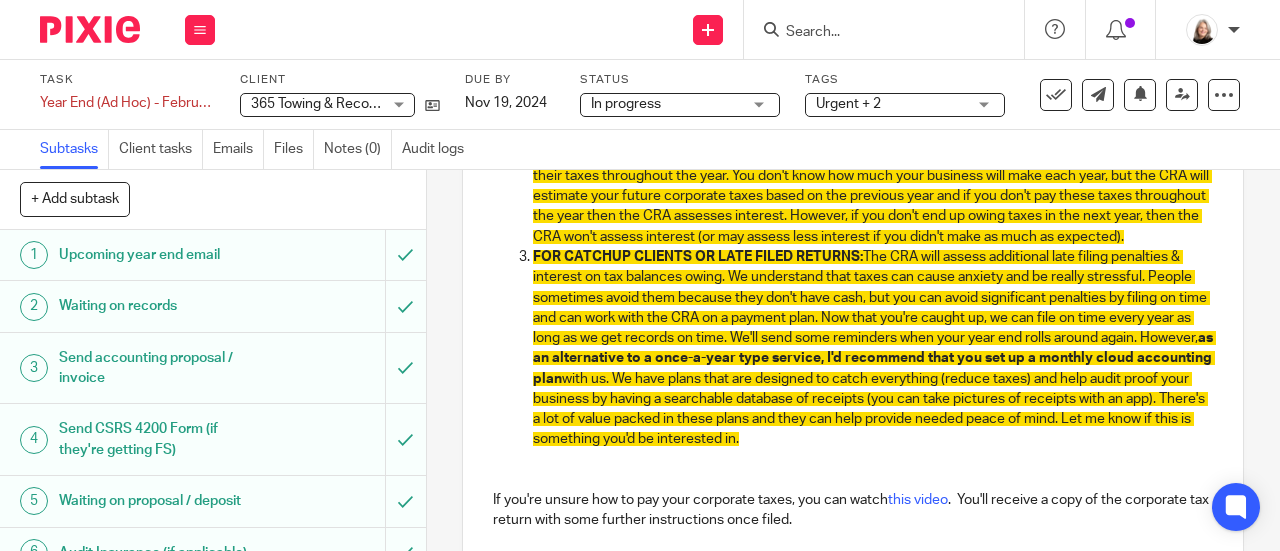 drag, startPoint x: 1022, startPoint y: 484, endPoint x: 511, endPoint y: 306, distance: 541.11456 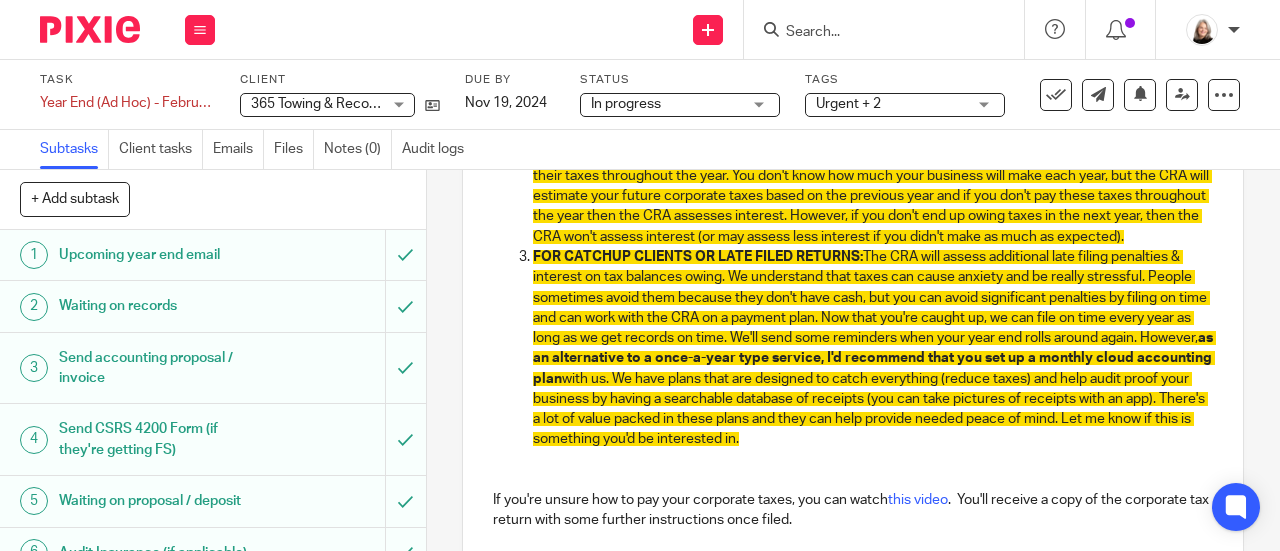 click on "Pre-tax, net of accounting adjustments, you made around  $xx  this year ($xx pre-tax earnings + $xx amortization + $xx management salaries). This is higher than last year - nice work! Hopefully you're happy with how everything is going. -OR- This is lower than last year, but still pretty decent. Looks like $xx expenses went up. We'll see what next year brings :). Each year when we send a copy of your tax return, we include a schedule of estimated tax instalments on the cover page. The CRA, essentially, wants corporate taxes paid upfront, kind of like how employees have to pay their taxes throughout the year. You don't know how much your business will make each year, but the CRA will estimate your future corporate taxes based on the previous year and if you don't pay these taxes throughout the year then the CRA assesses interest. However, if you don't end up owing taxes in the next year, then the CRA won't assess interest (or may assess less interest if you didn't make as much as expected)." at bounding box center [853, 246] 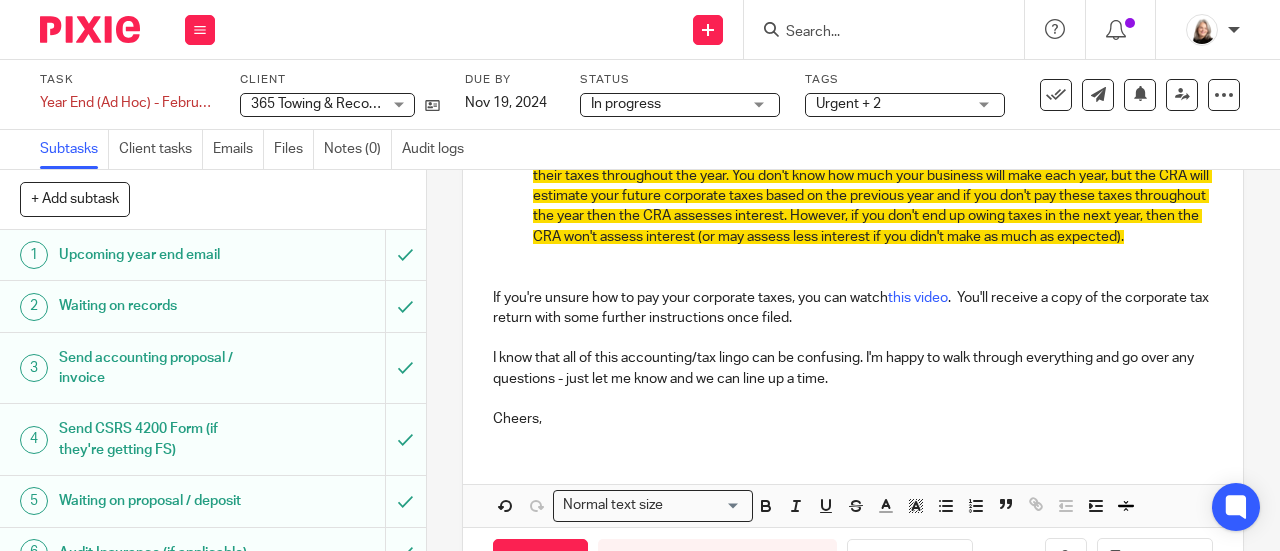 click at bounding box center (853, 277) 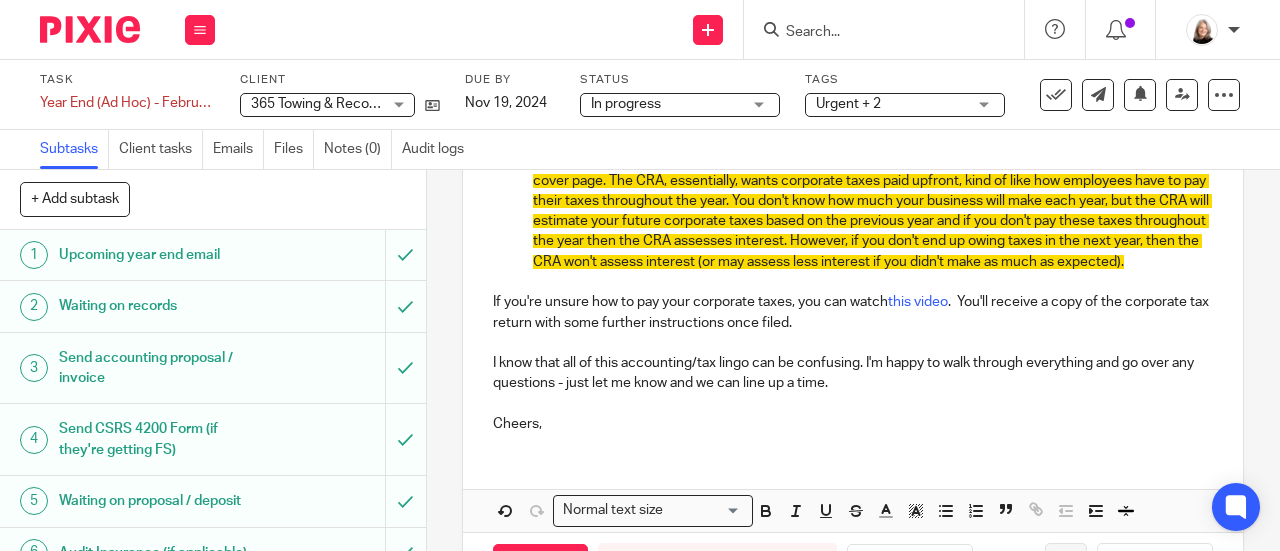 scroll, scrollTop: 820, scrollLeft: 0, axis: vertical 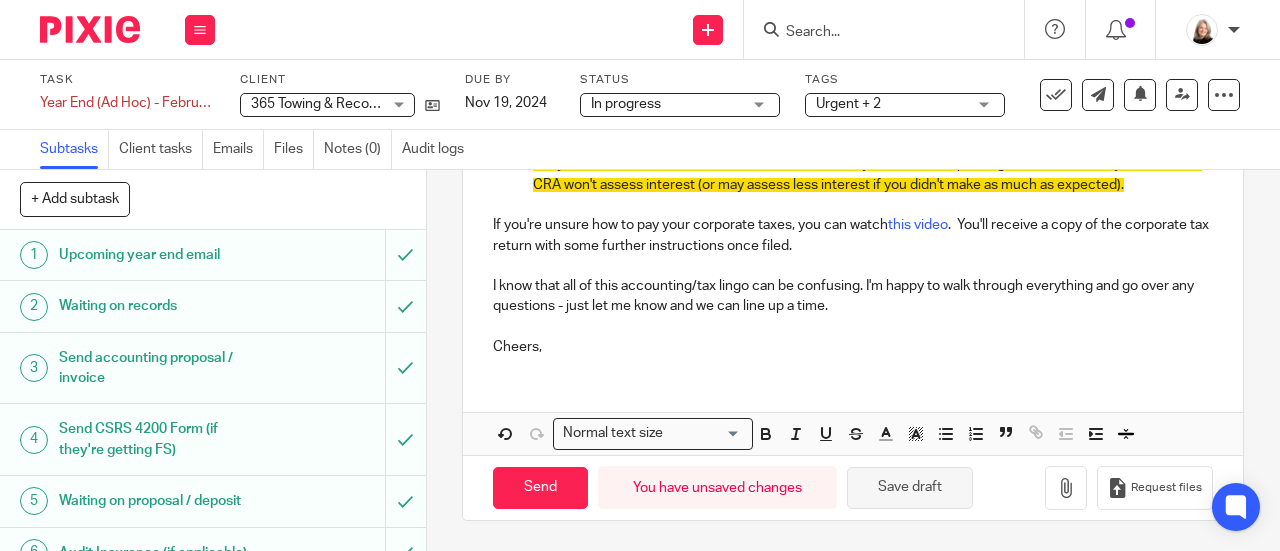 click on "Save draft" at bounding box center [910, 488] 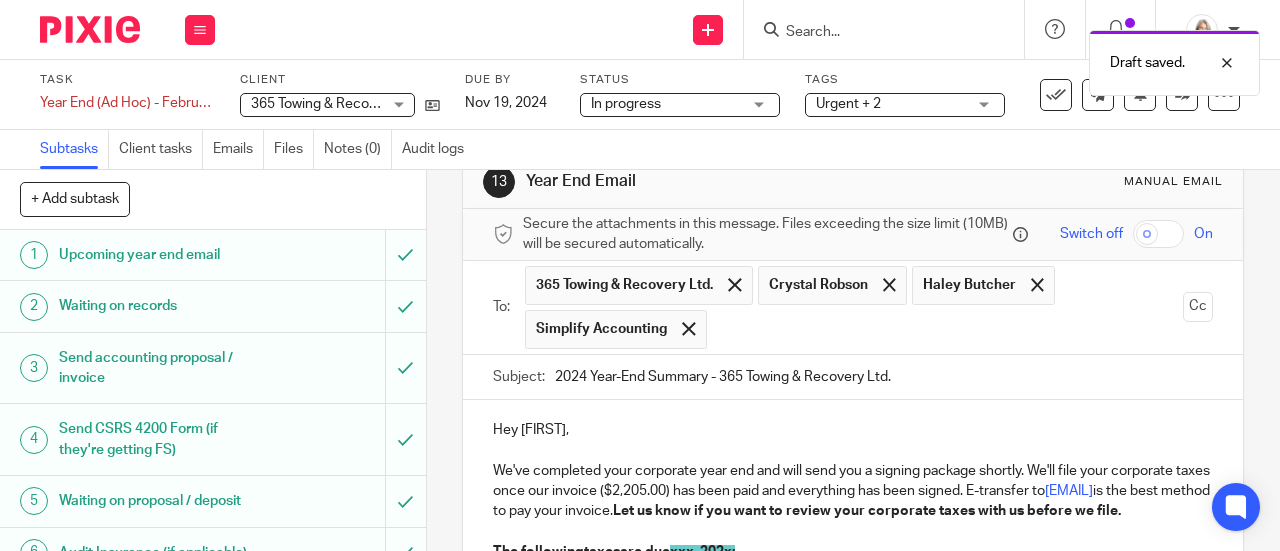 scroll, scrollTop: 20, scrollLeft: 0, axis: vertical 